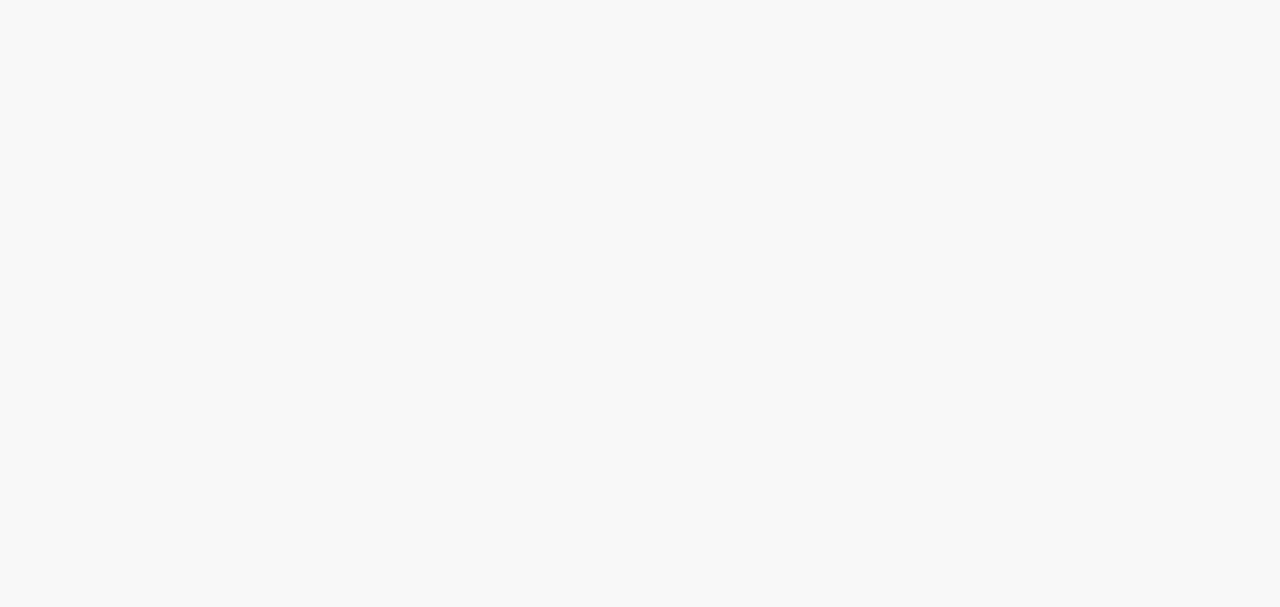 scroll, scrollTop: 0, scrollLeft: 0, axis: both 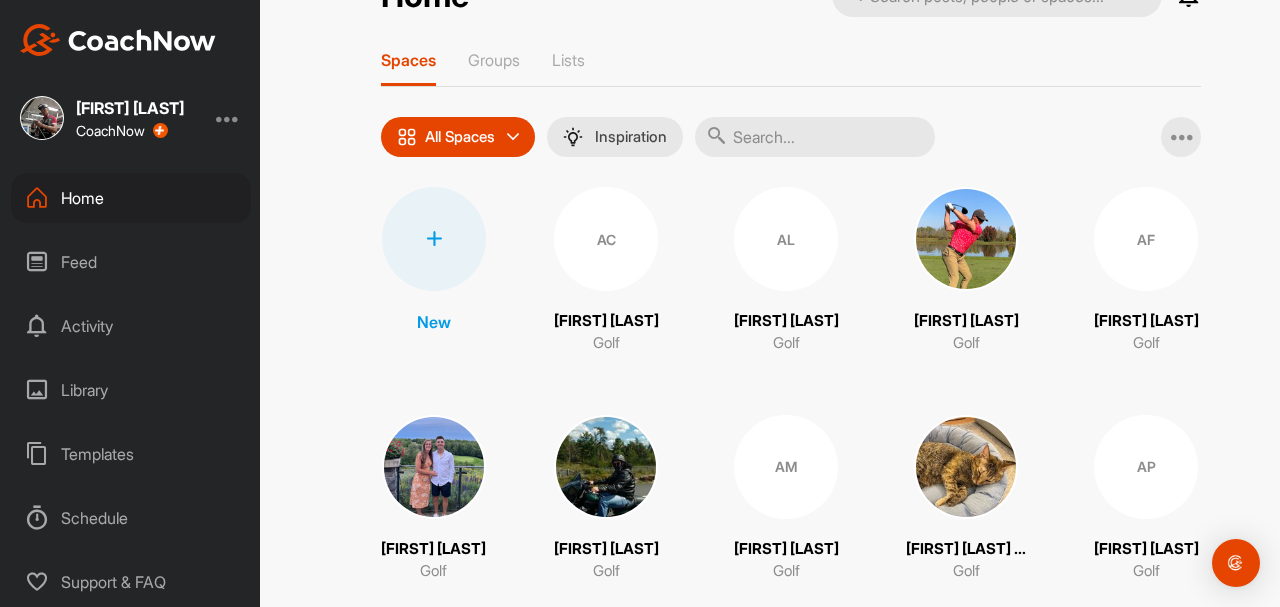 click at bounding box center (434, 239) 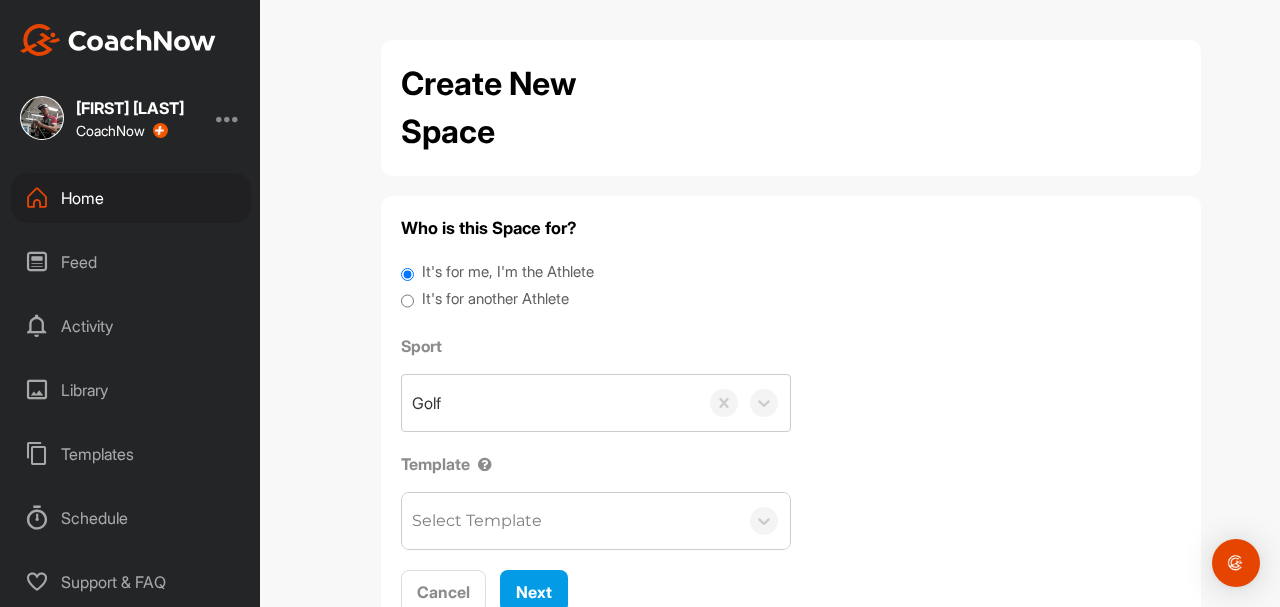 click on "It's for another Athlete" at bounding box center (495, 299) 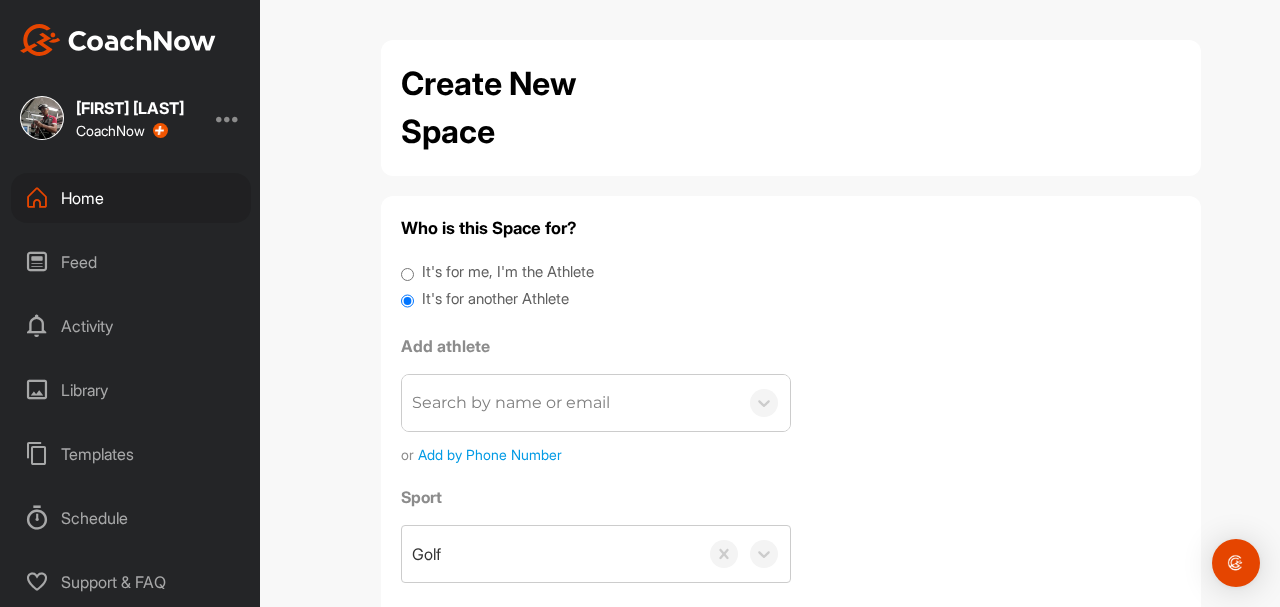click on "Search by name or email" at bounding box center (570, 403) 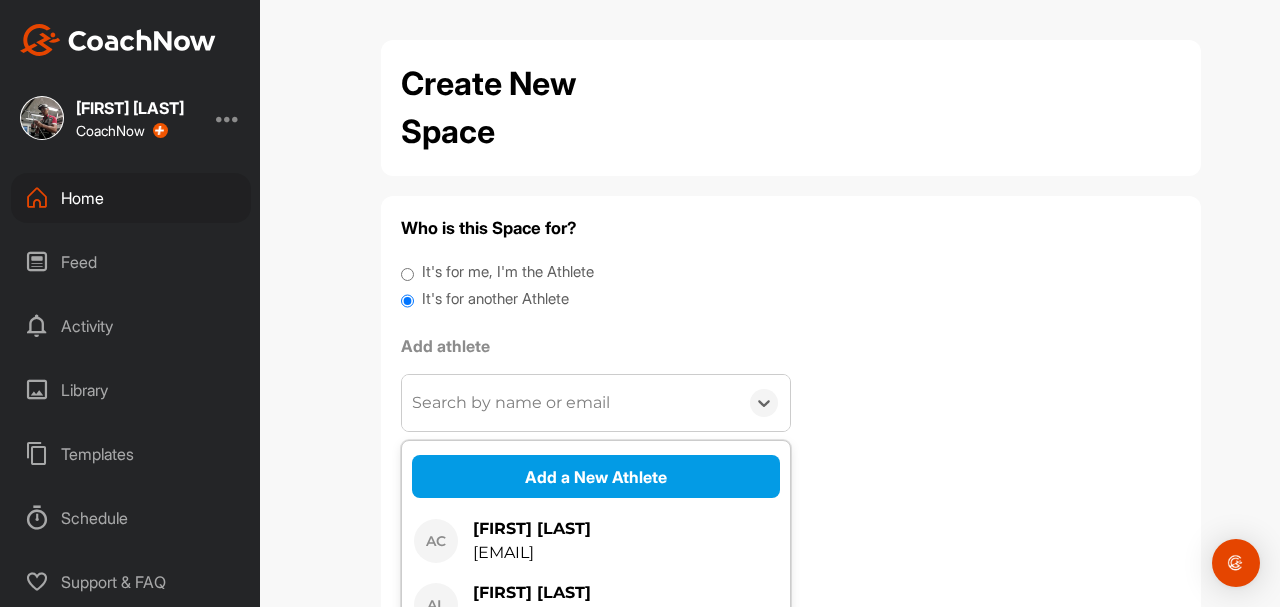 scroll, scrollTop: 133, scrollLeft: 0, axis: vertical 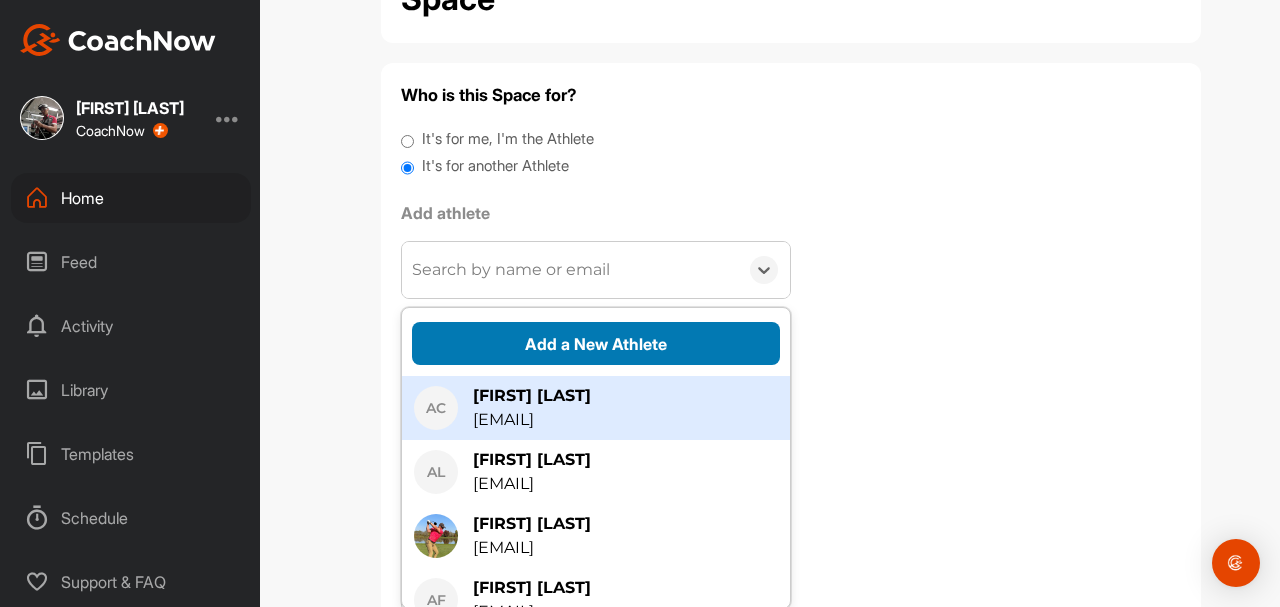click on "Add a New Athlete" at bounding box center (596, 343) 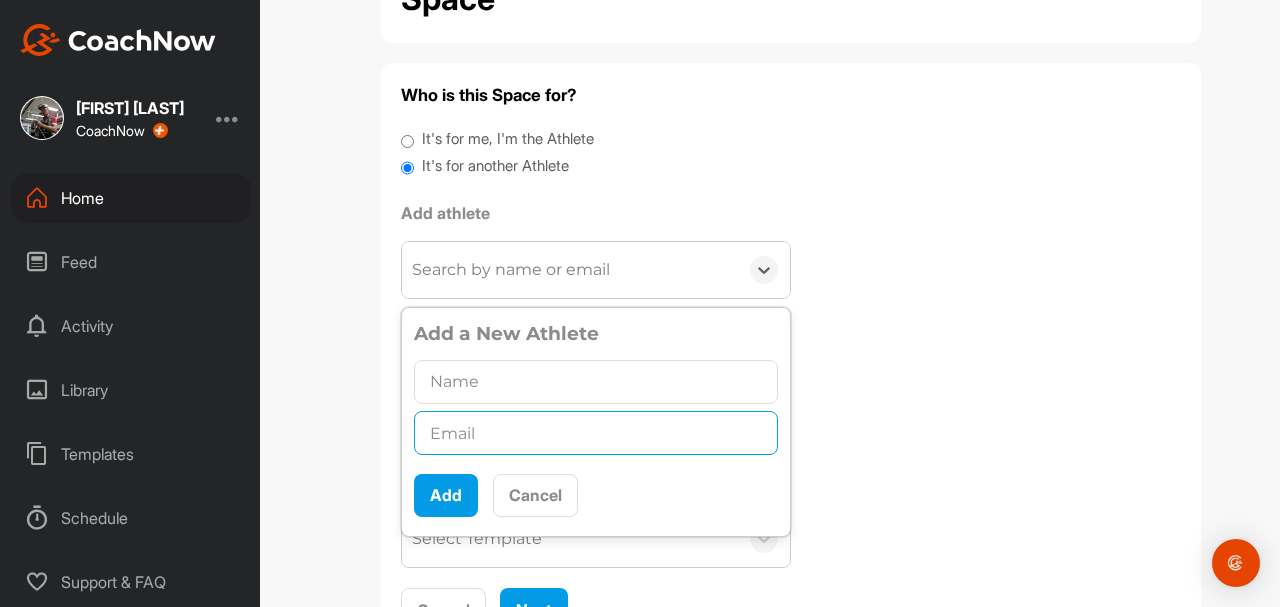 click at bounding box center (596, 433) 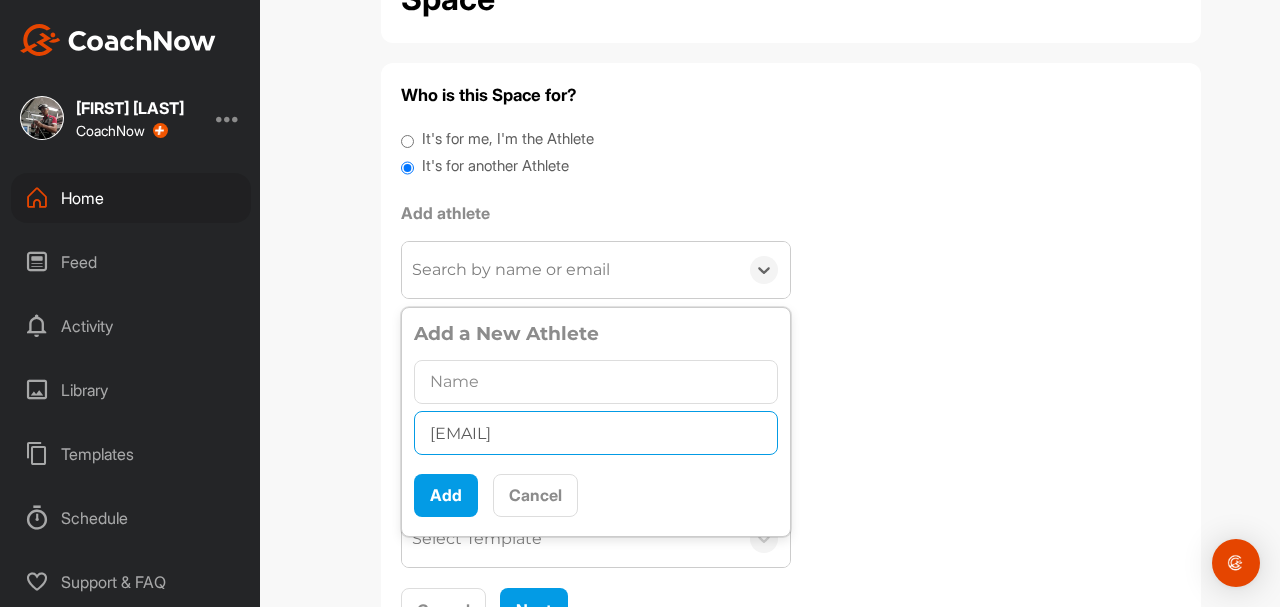 type on "[EMAIL]" 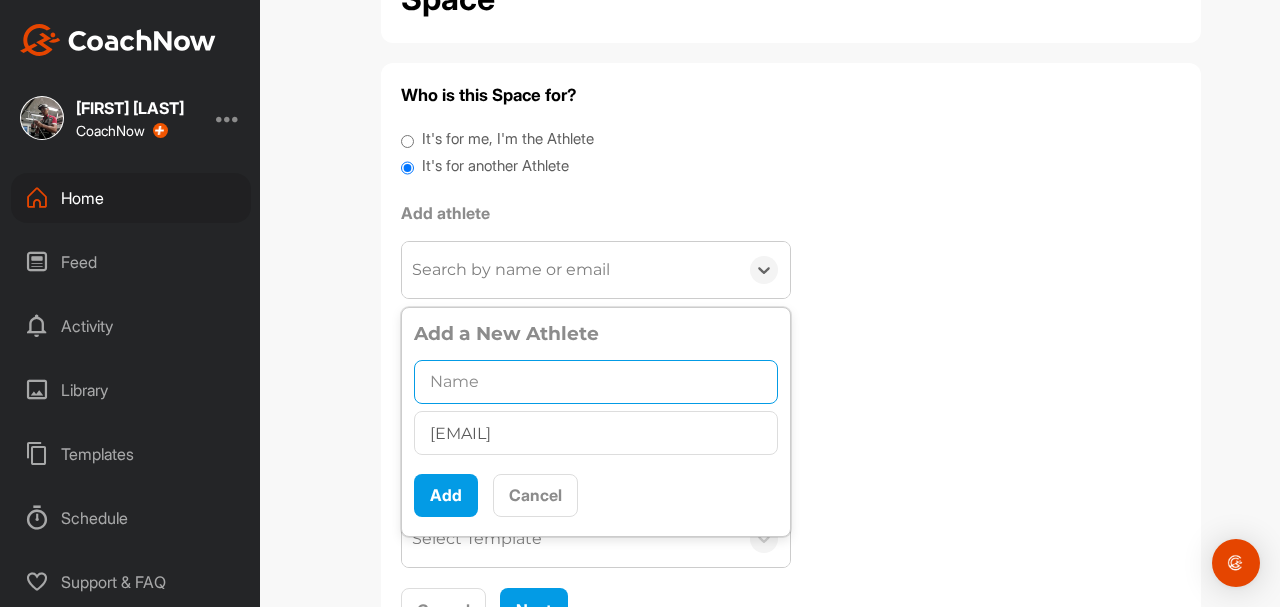 click at bounding box center (596, 382) 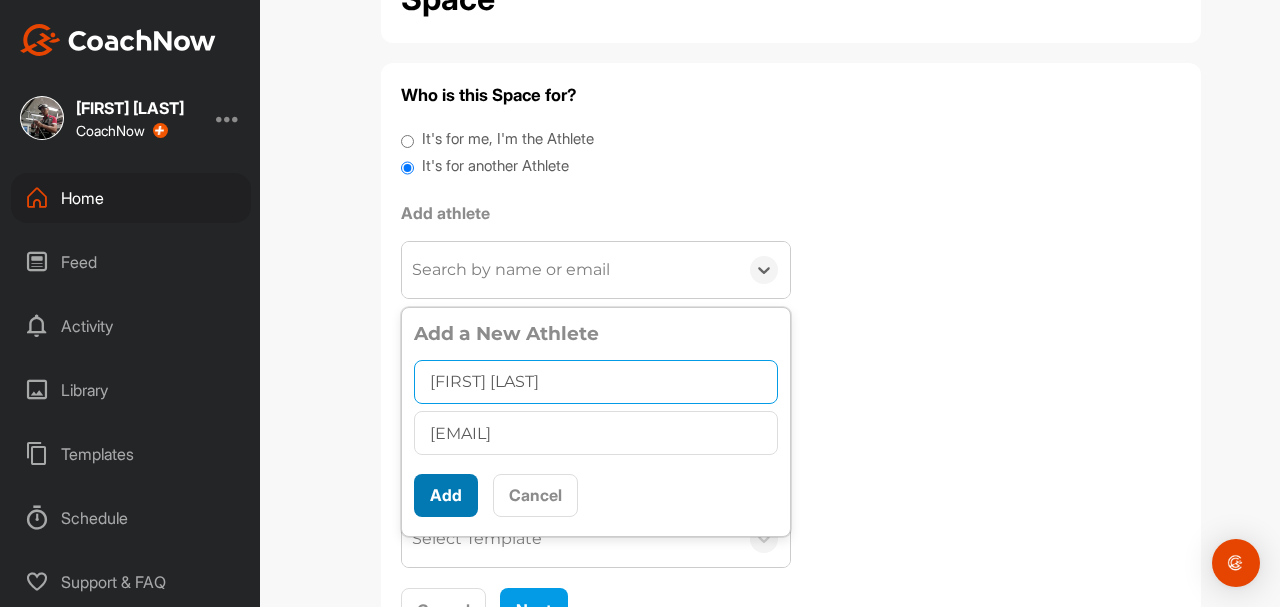 type on "[FIRST] [LAST]" 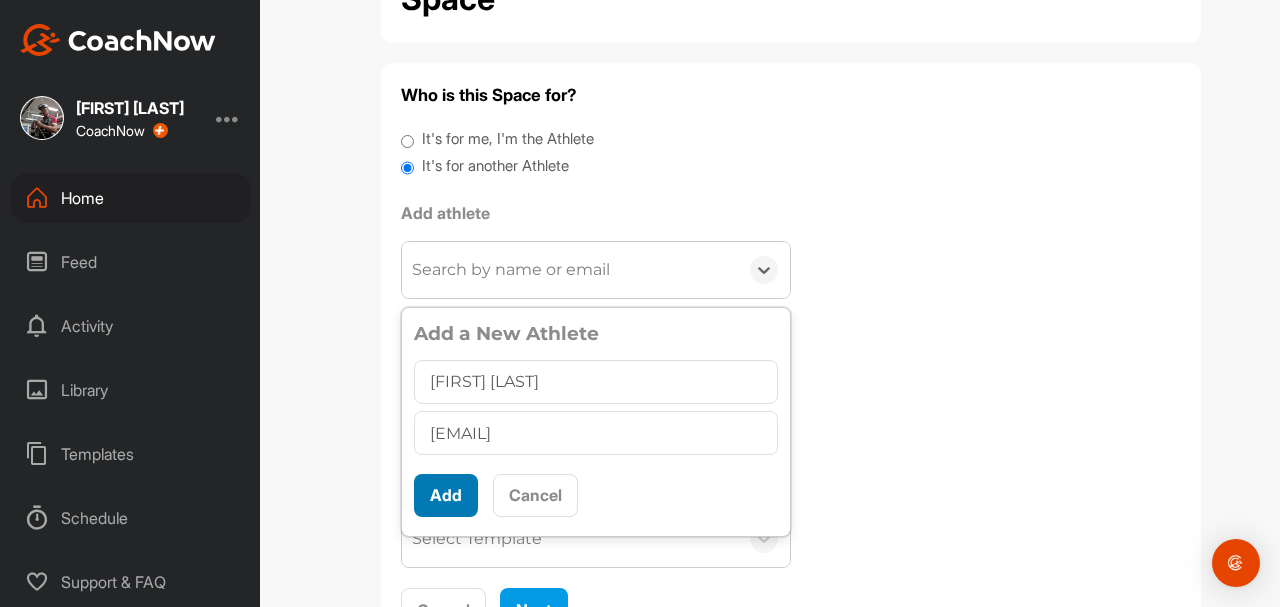click on "Add" at bounding box center [446, 495] 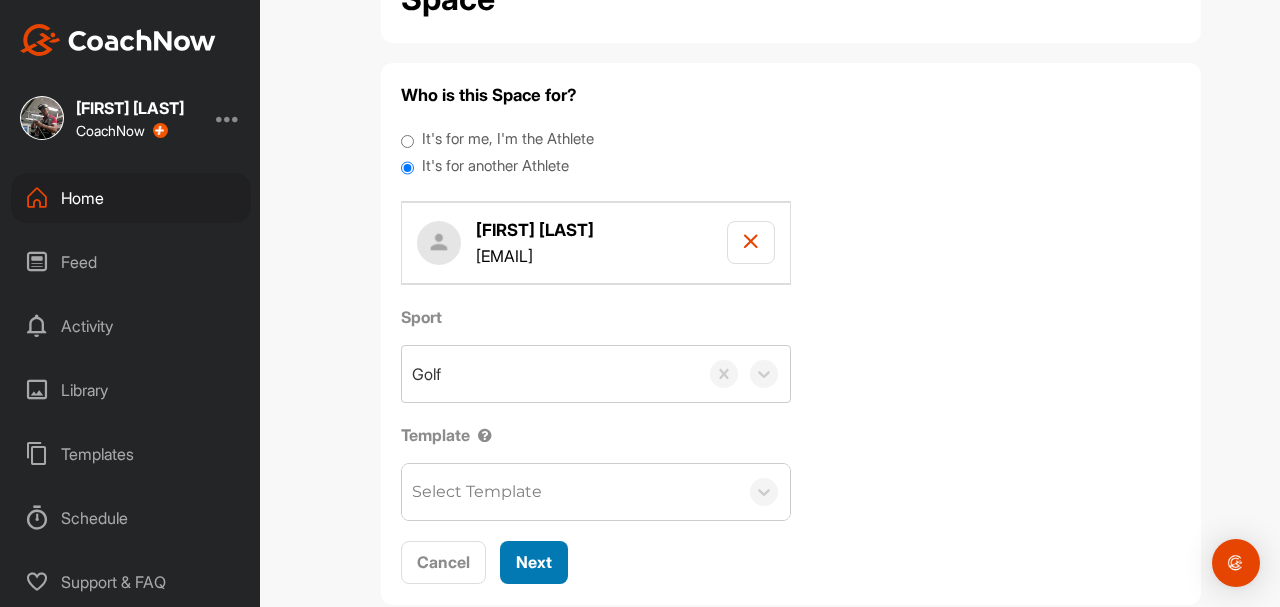 click on "Next" at bounding box center [534, 562] 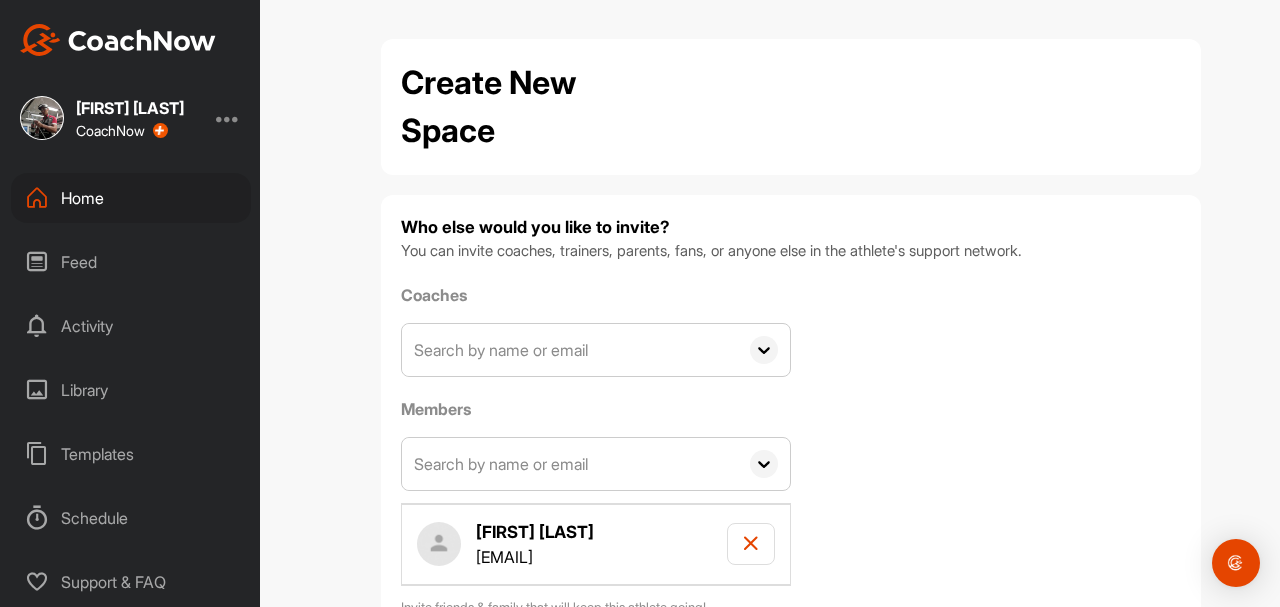 scroll, scrollTop: 133, scrollLeft: 0, axis: vertical 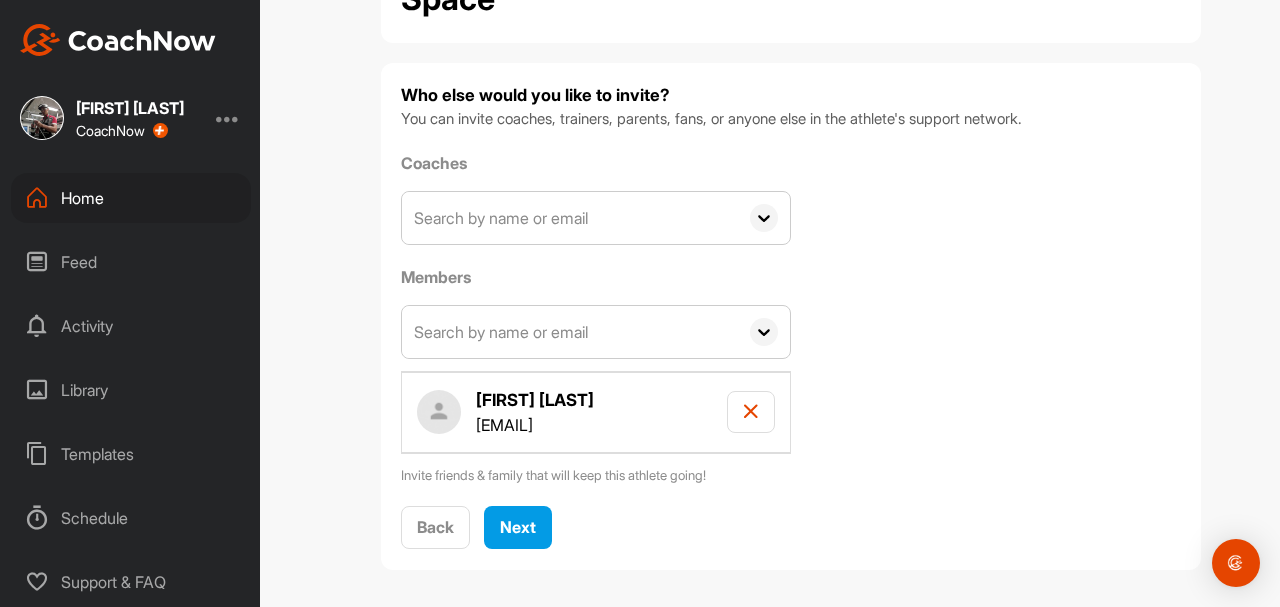 click at bounding box center (570, 218) 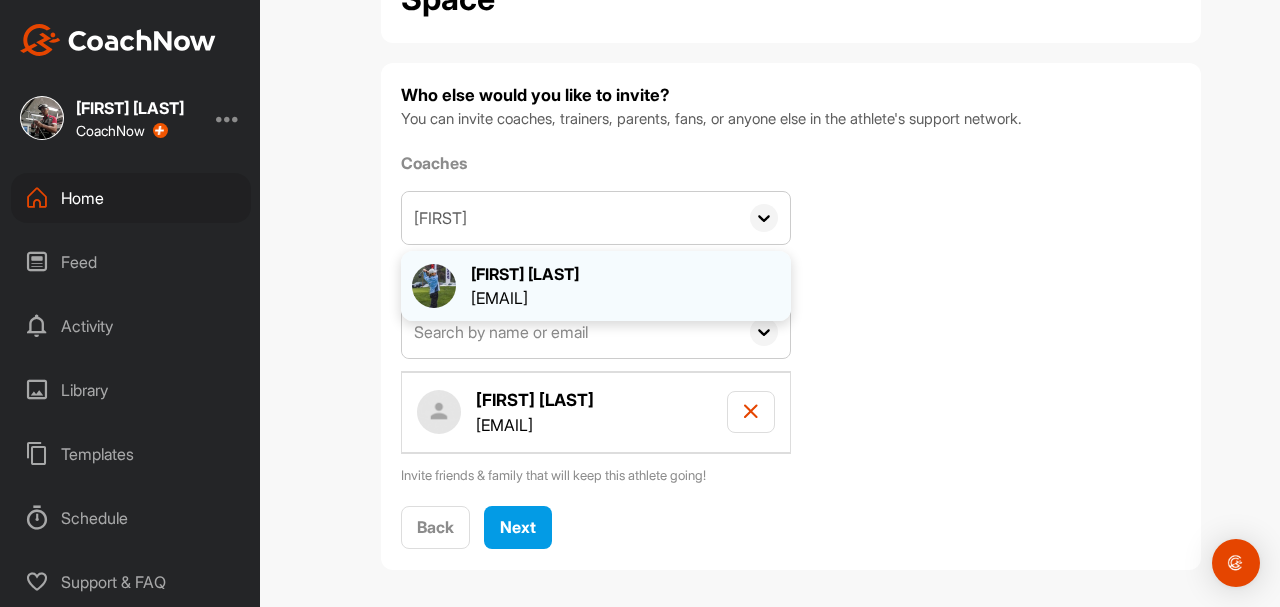 type on "[FIRST]" 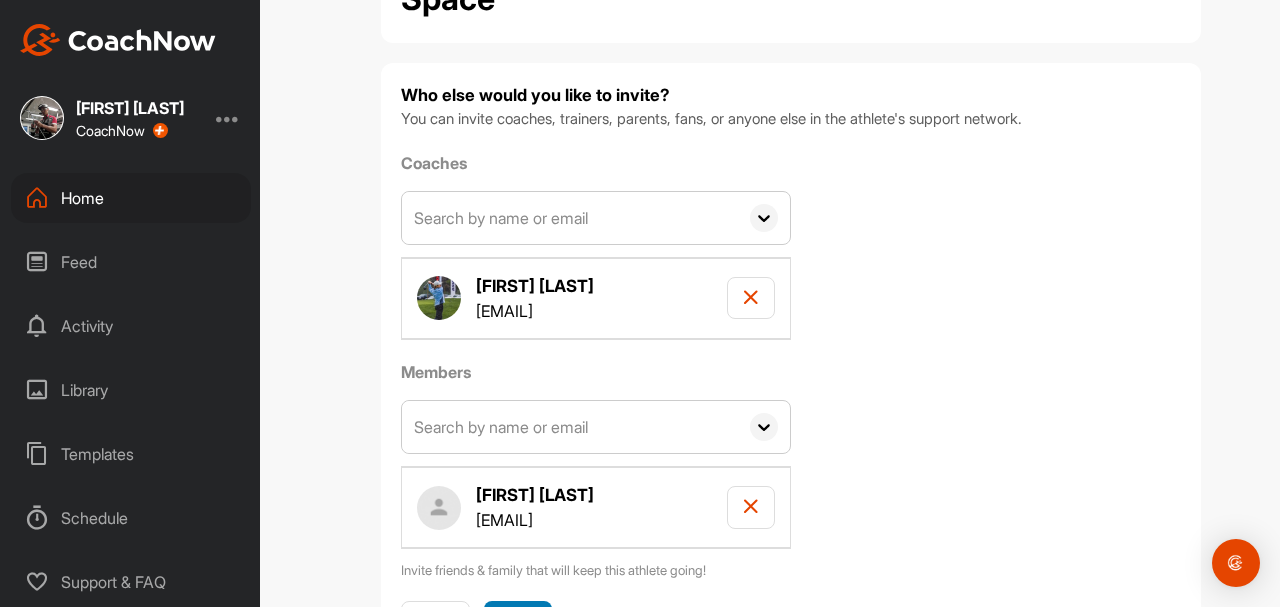 scroll, scrollTop: 232, scrollLeft: 0, axis: vertical 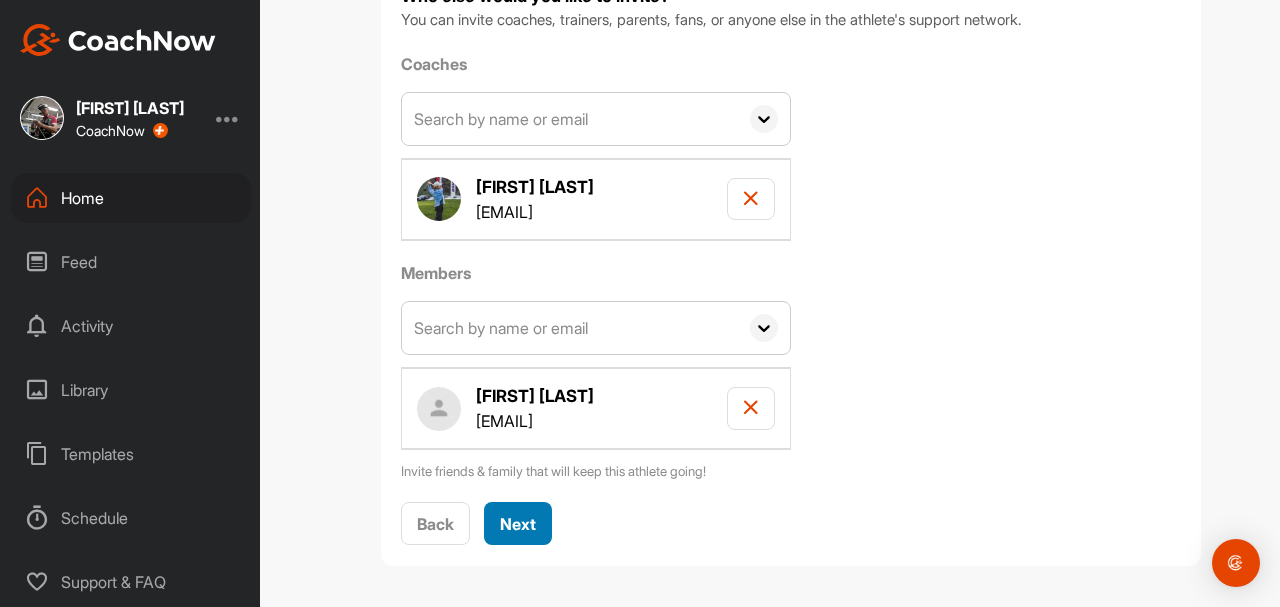 click on "Next" at bounding box center (518, 523) 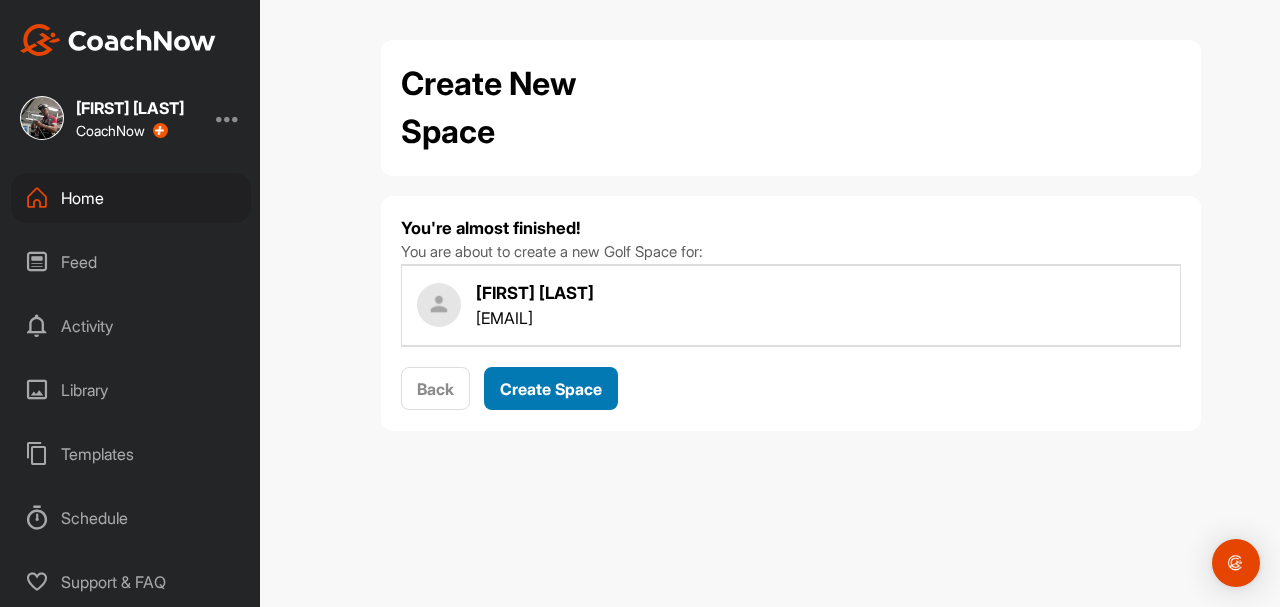 click on "Create Space" at bounding box center (551, 389) 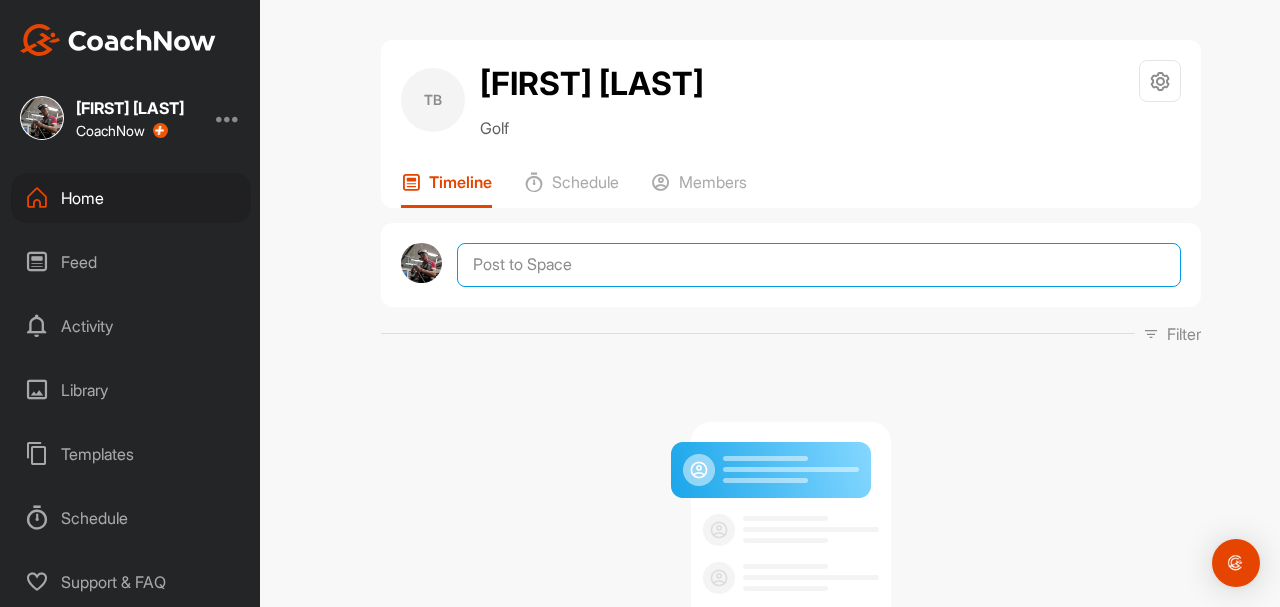 click at bounding box center (819, 265) 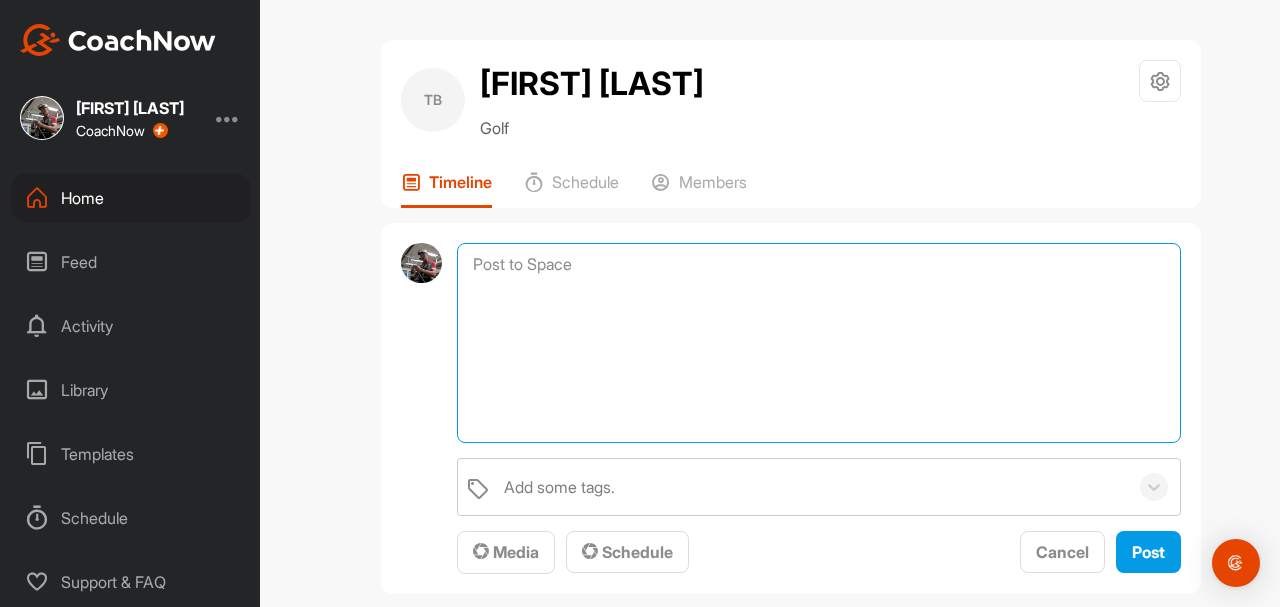click at bounding box center [819, 343] 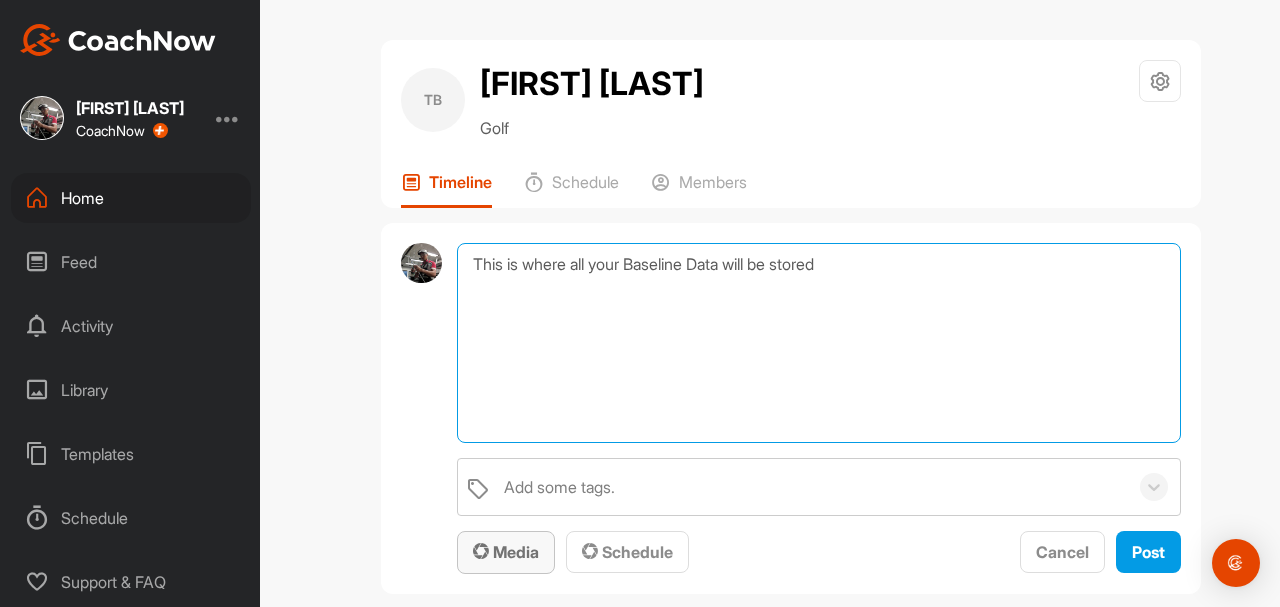 type on "This is where all your Baseline Data will be stored" 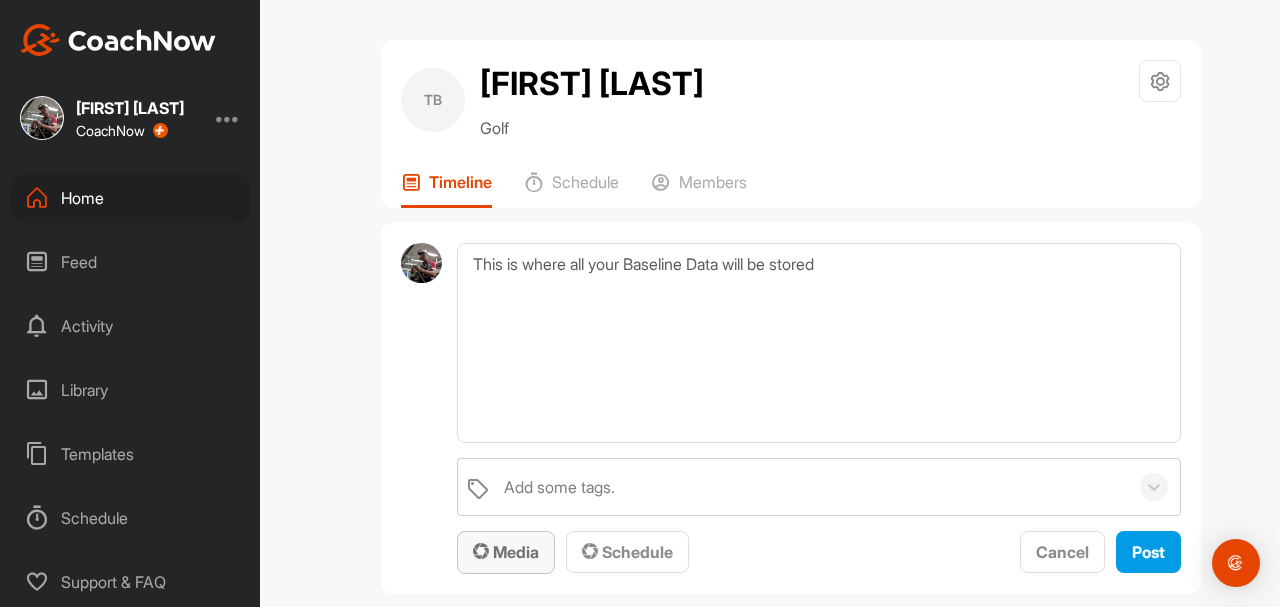 click on "Media" at bounding box center [506, 552] 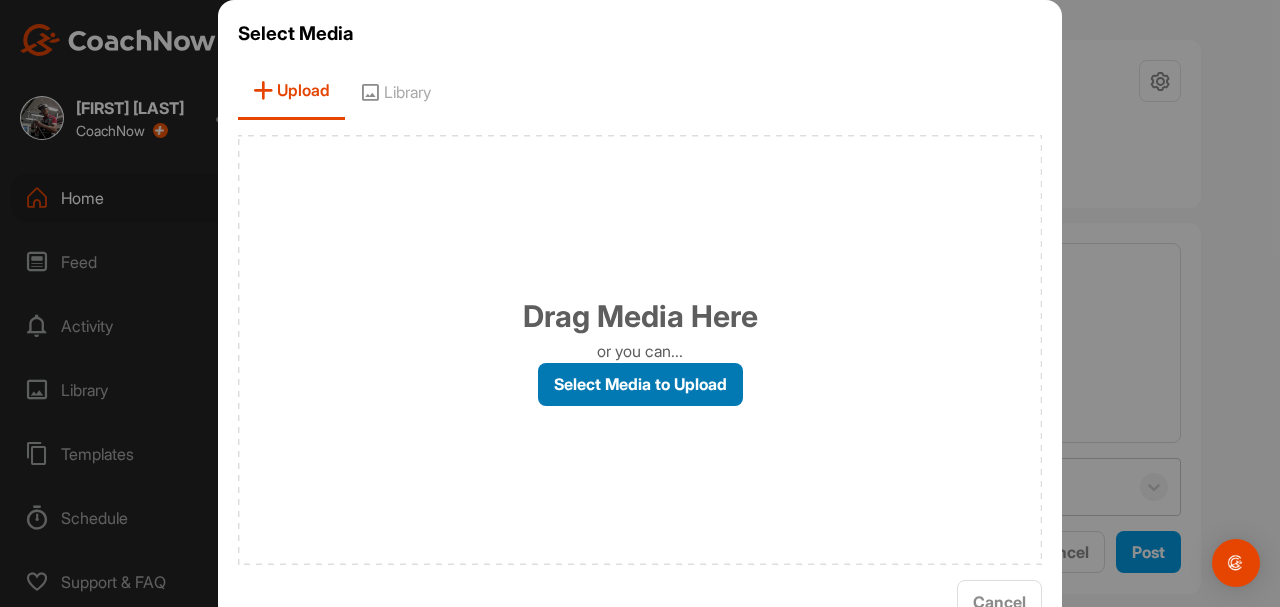 click on "Select Media to Upload" at bounding box center [640, 384] 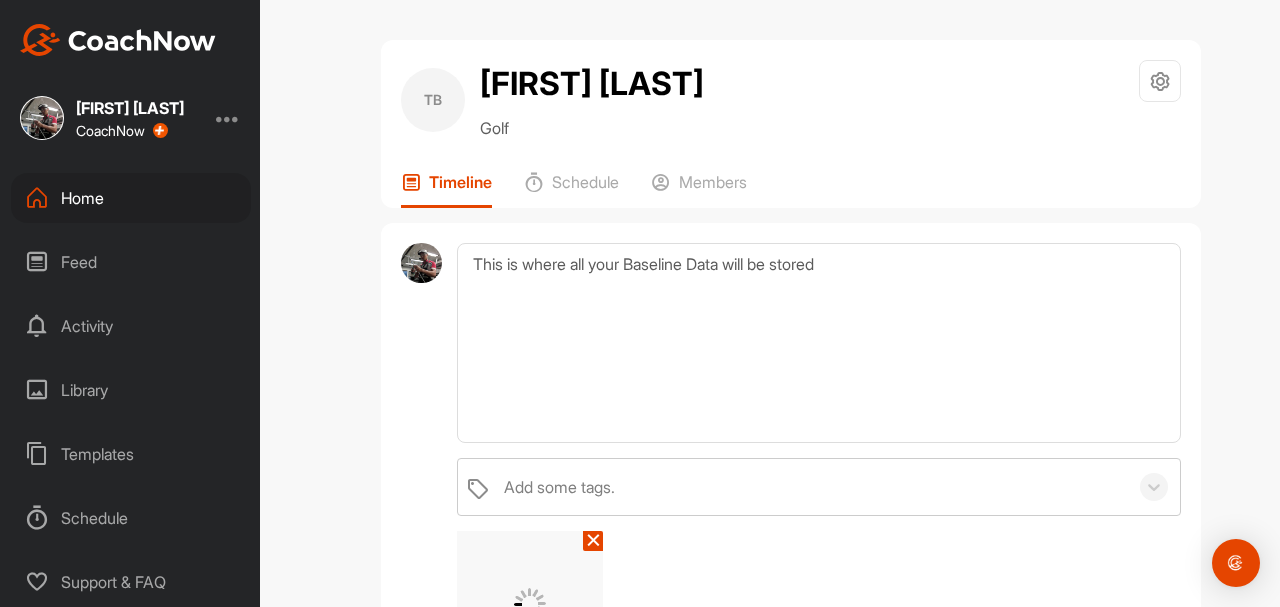scroll, scrollTop: 266, scrollLeft: 0, axis: vertical 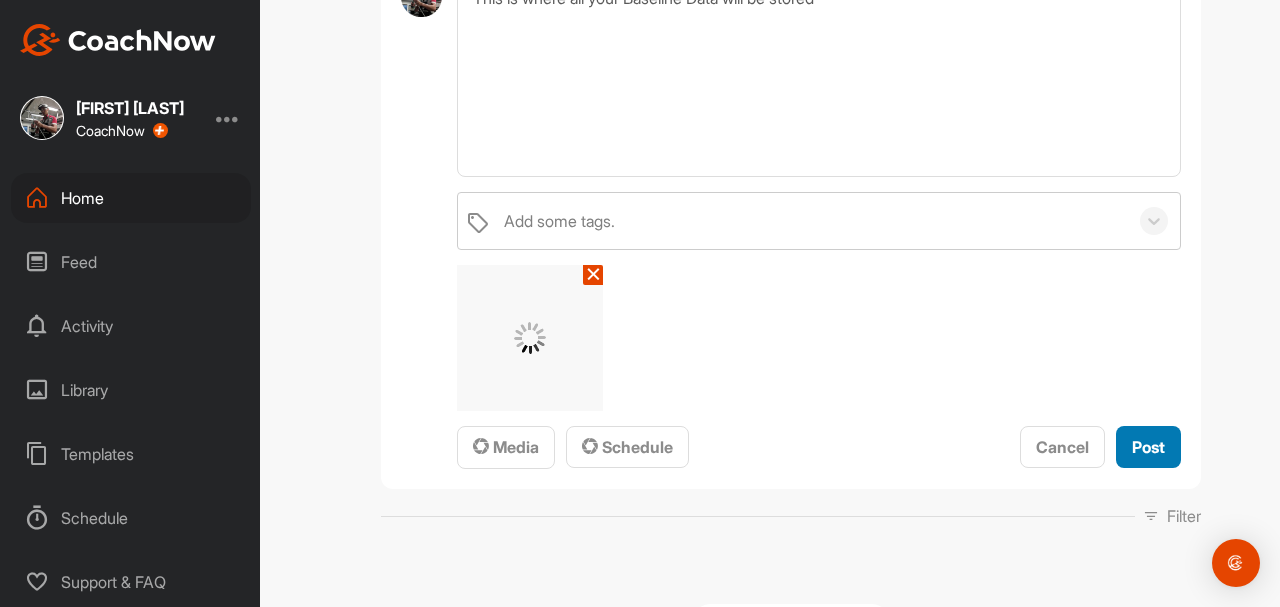 click on "Post" at bounding box center (1148, 447) 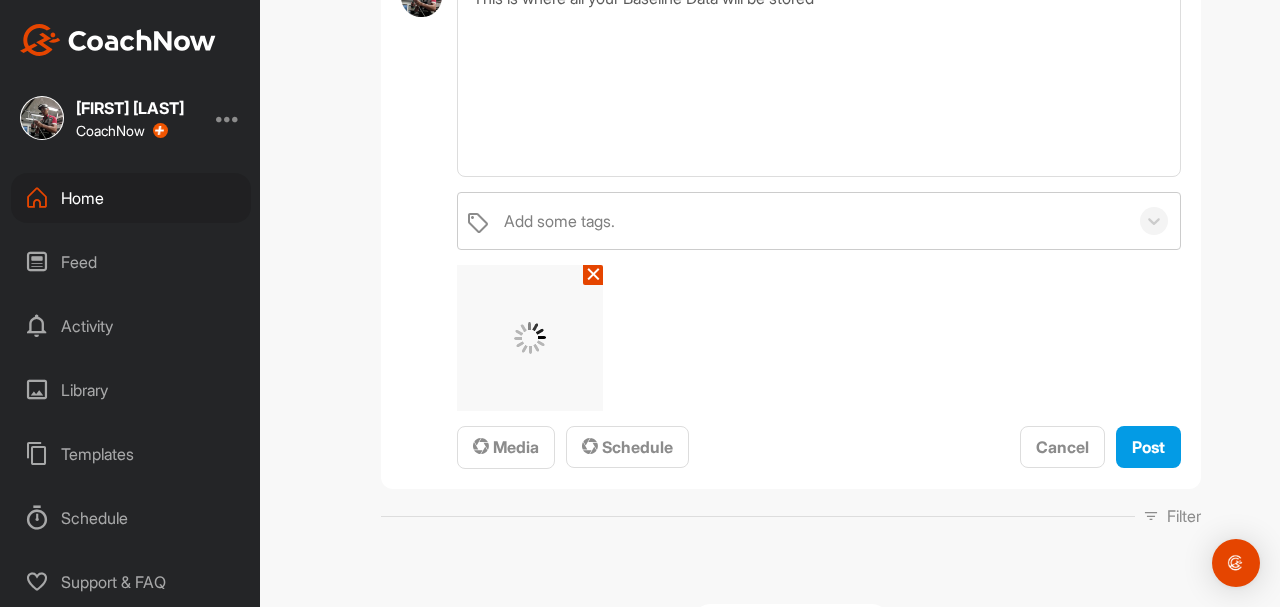 type 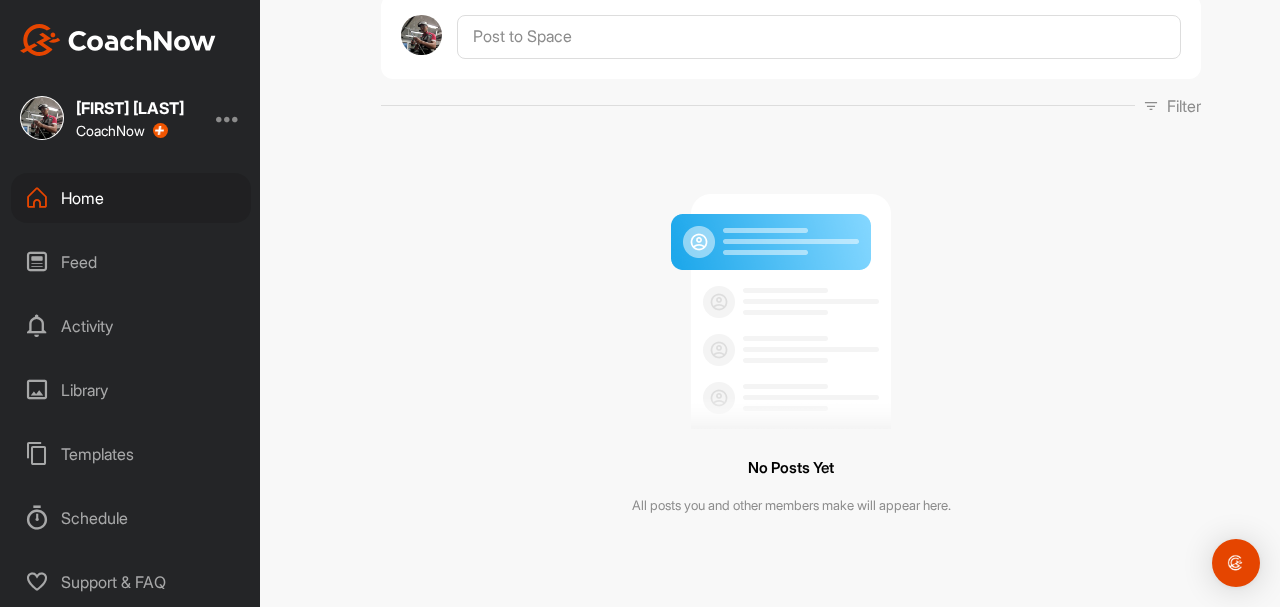 scroll, scrollTop: 115, scrollLeft: 0, axis: vertical 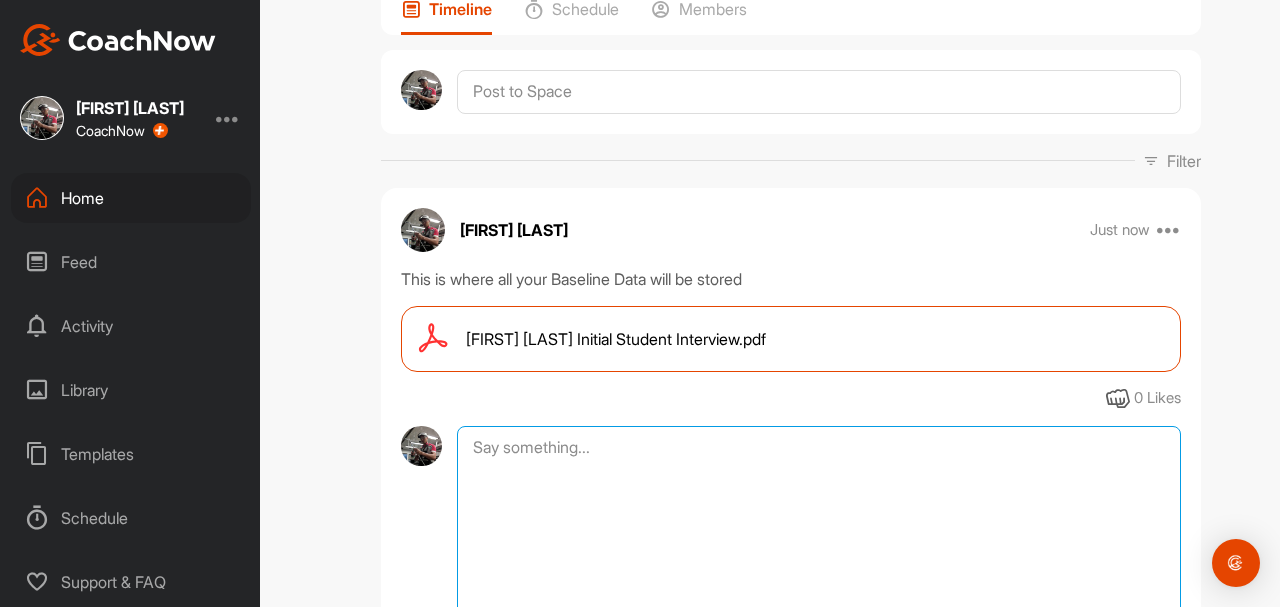 click at bounding box center (819, 526) 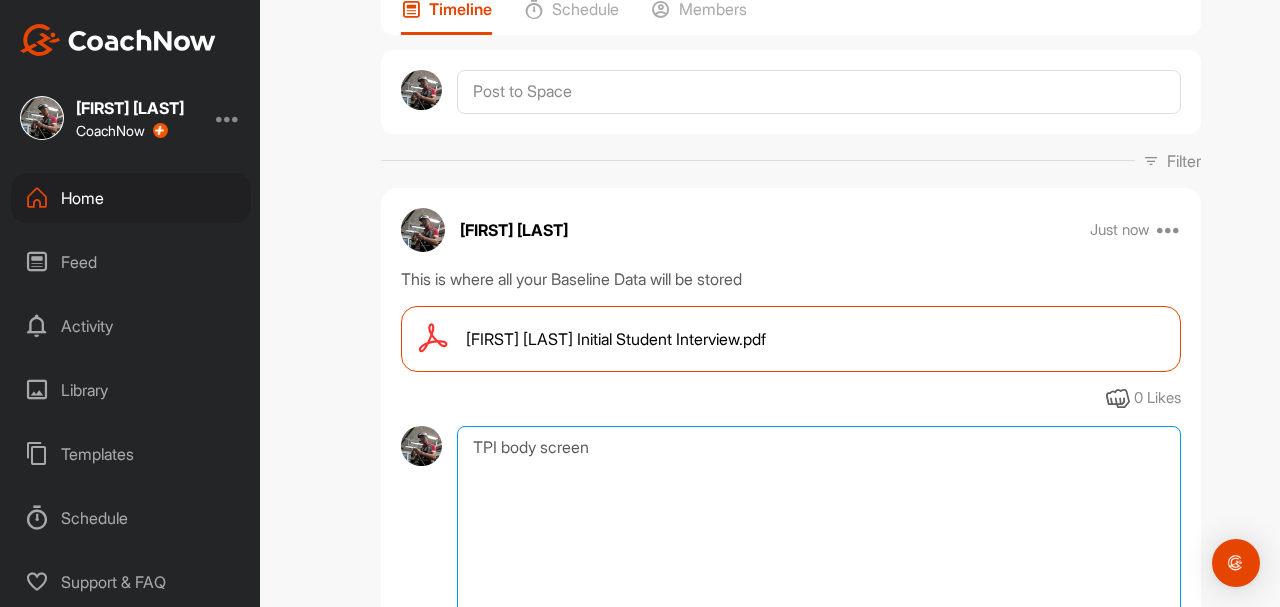 scroll, scrollTop: 329, scrollLeft: 0, axis: vertical 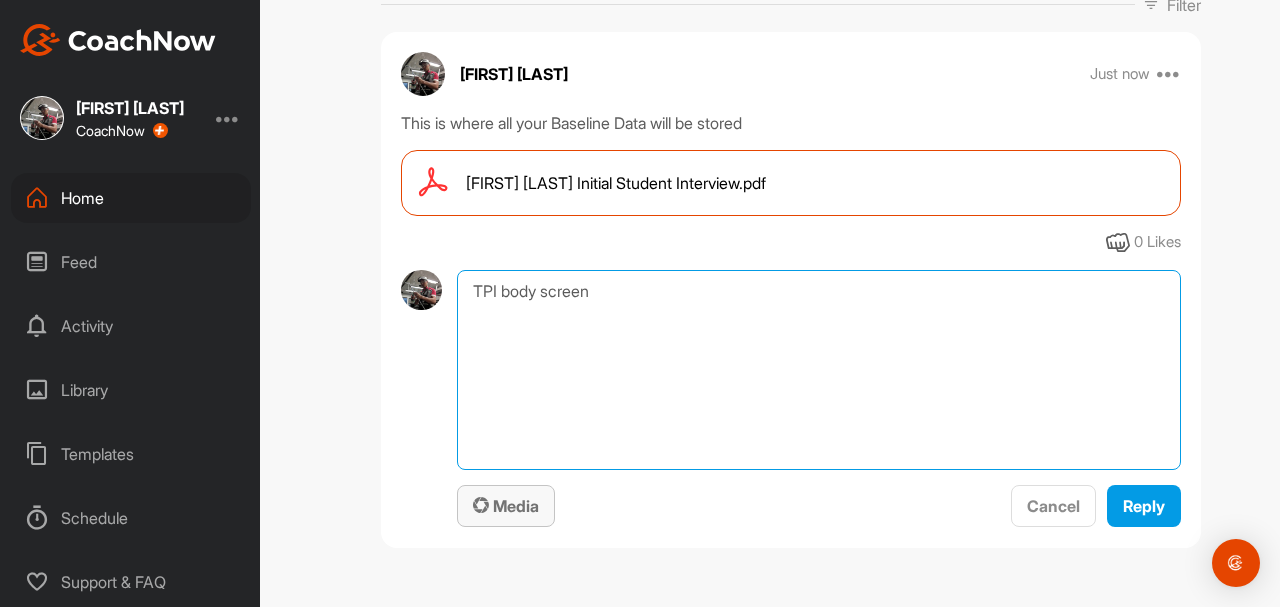 type on "TPI body screen" 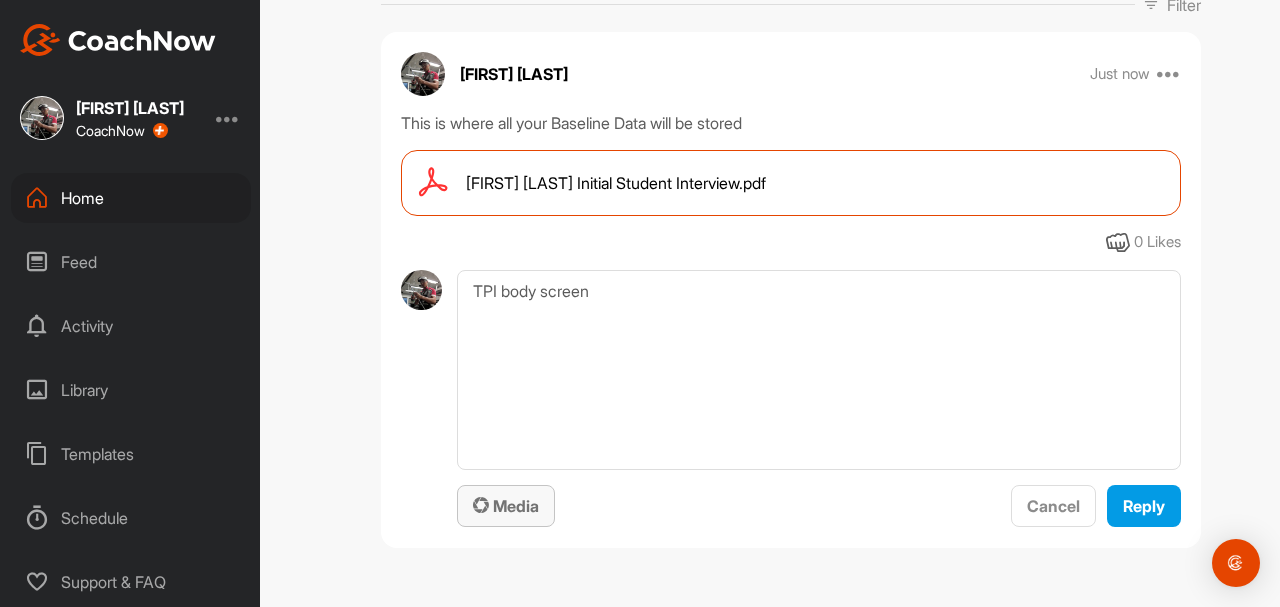 click on "Media" at bounding box center (506, 506) 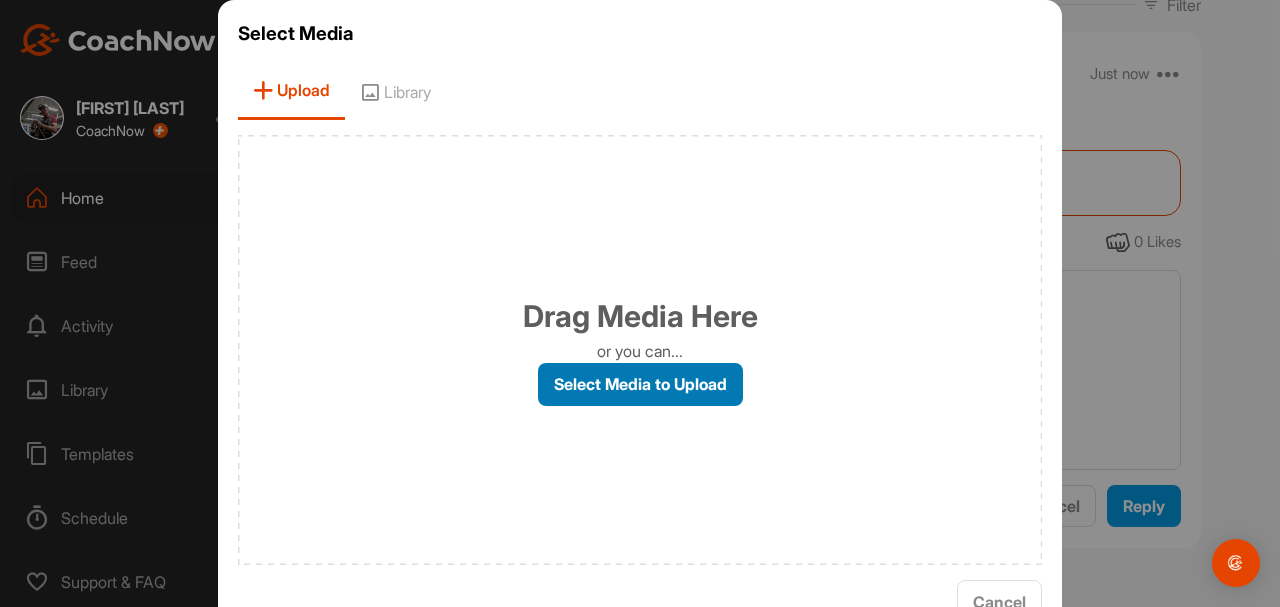 click on "Select Media to Upload" at bounding box center (640, 384) 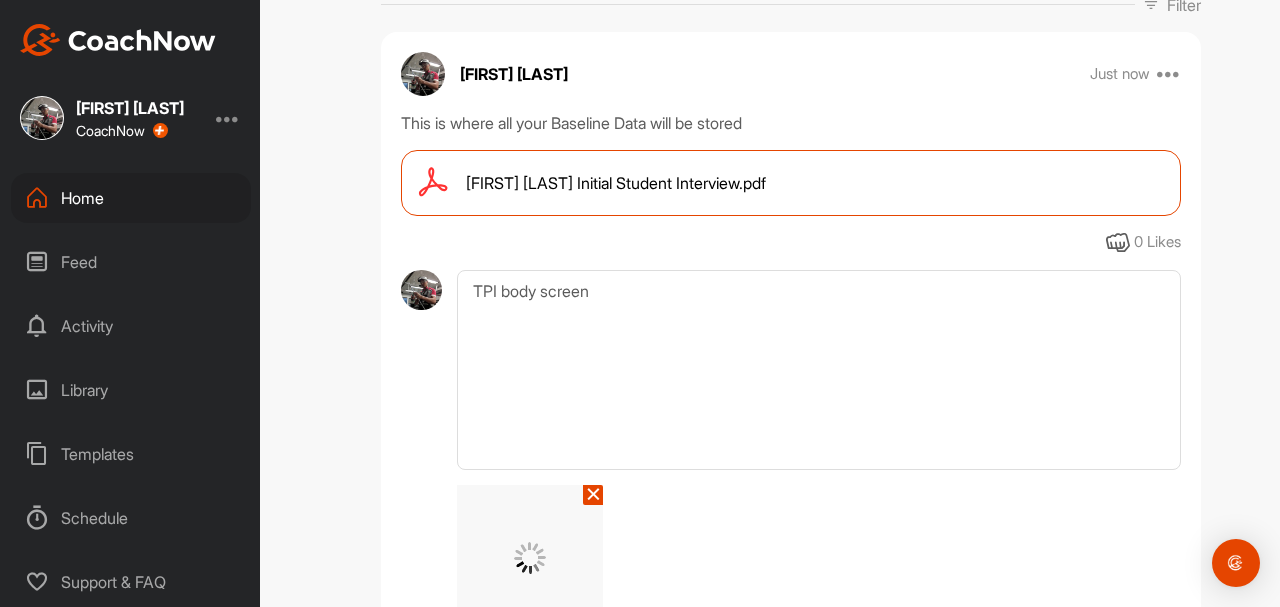 scroll, scrollTop: 490, scrollLeft: 0, axis: vertical 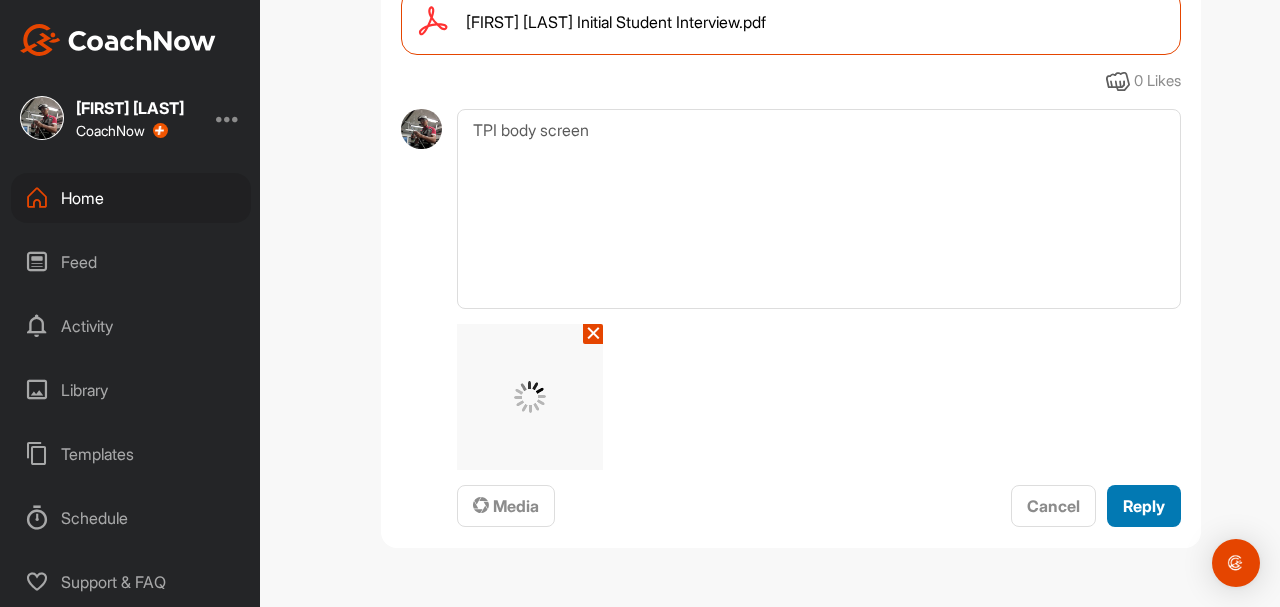 click on "Reply" at bounding box center (1144, 506) 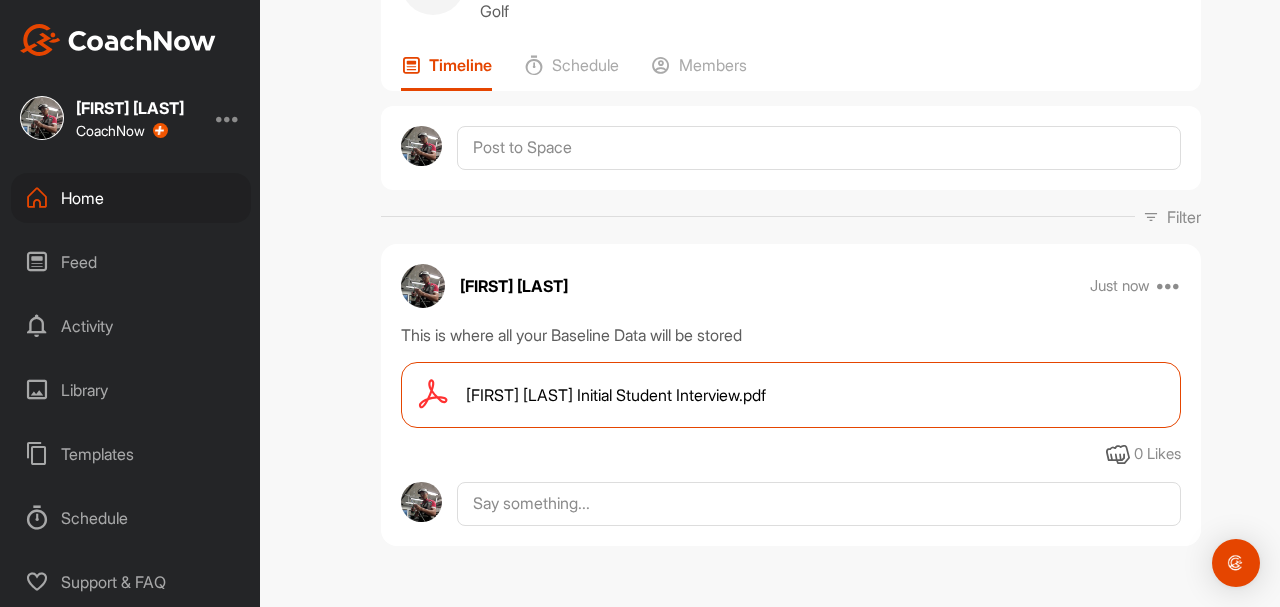 scroll, scrollTop: 360, scrollLeft: 0, axis: vertical 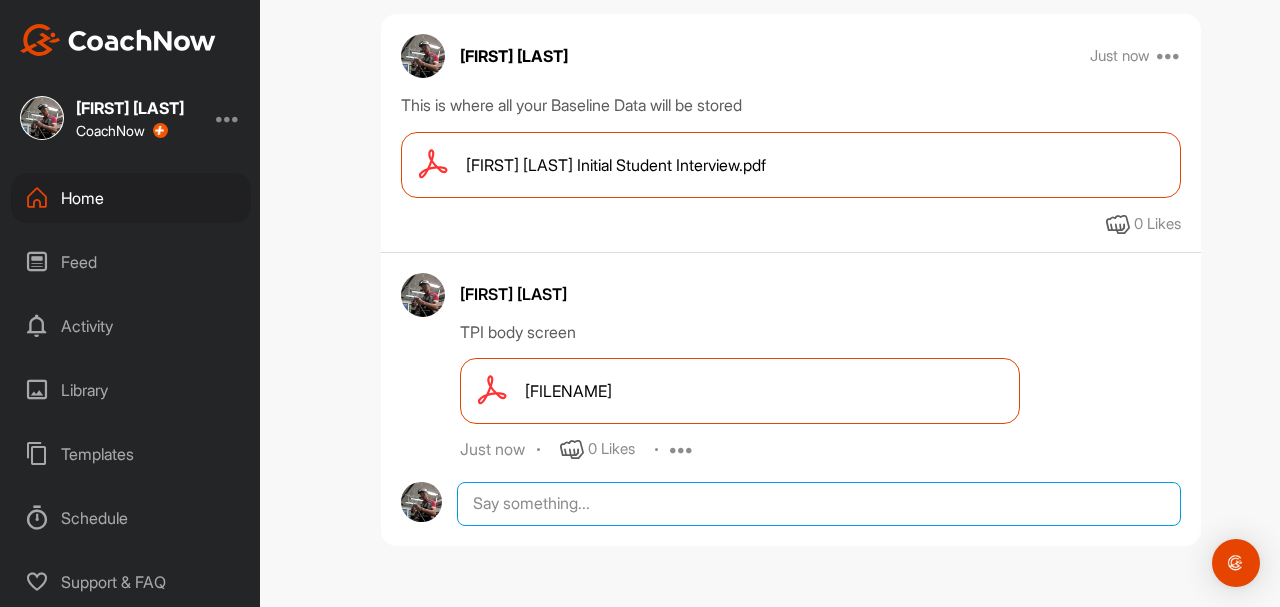 click at bounding box center (819, 504) 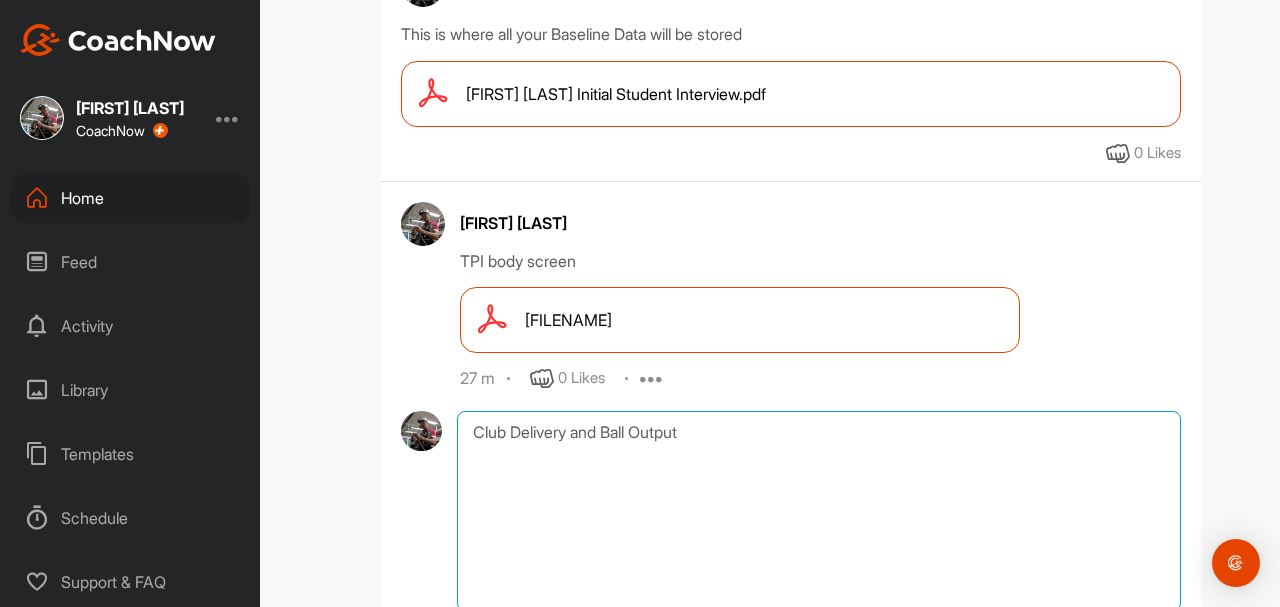 scroll, scrollTop: 574, scrollLeft: 0, axis: vertical 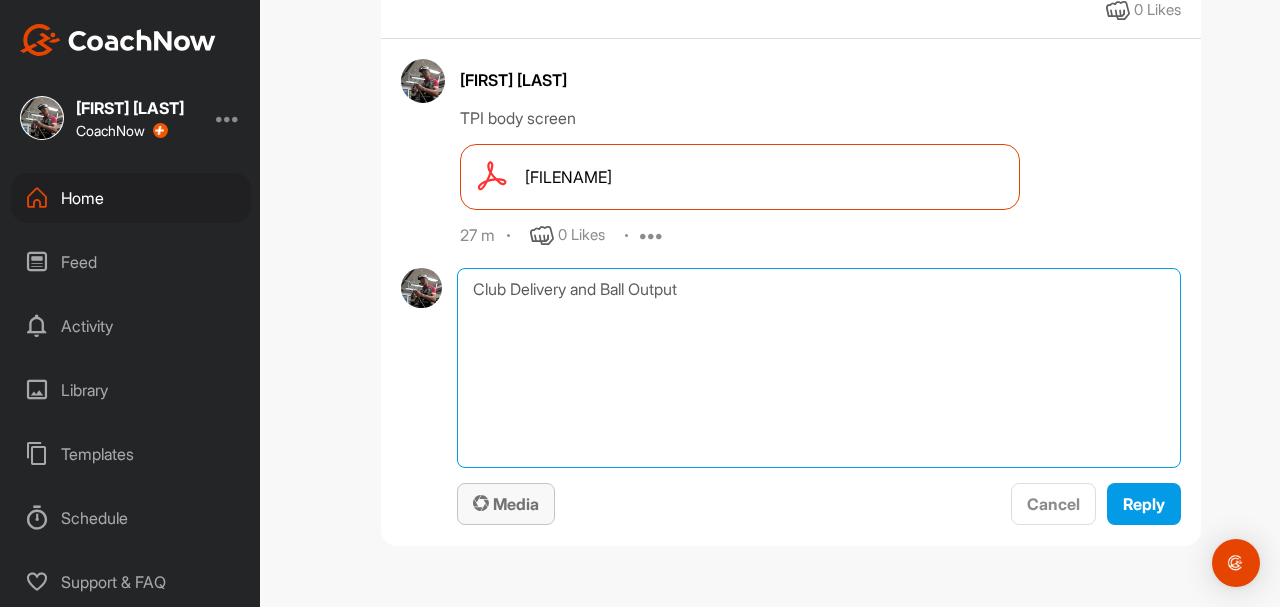 type on "Club Delivery and Ball Output" 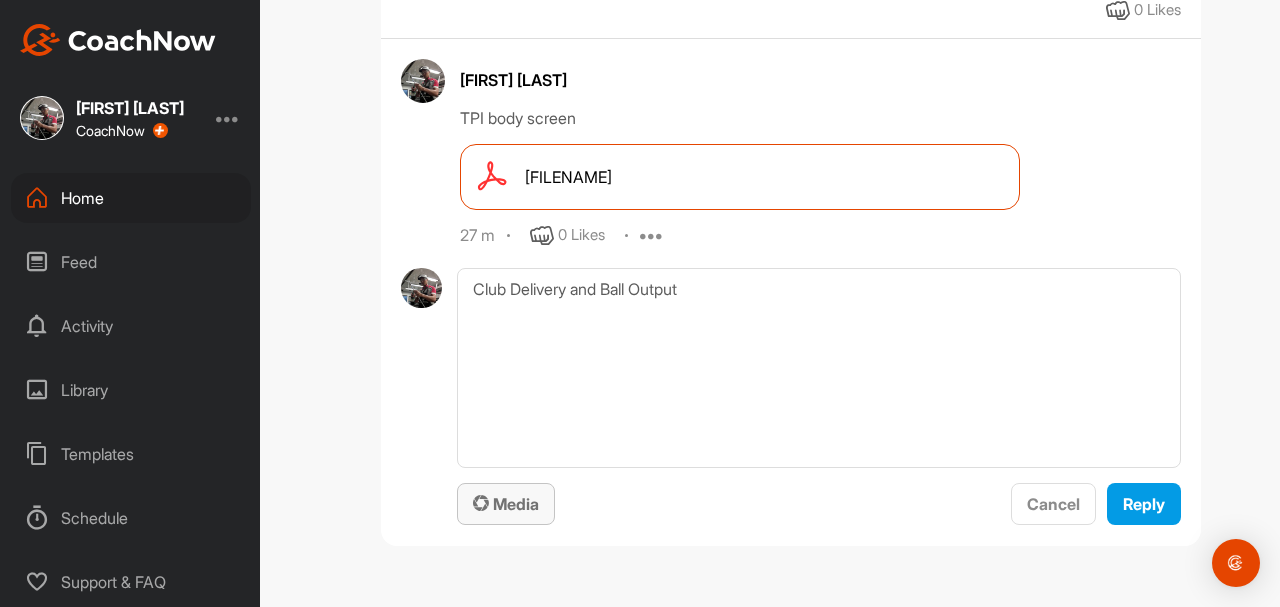 click on "Media" at bounding box center [506, 504] 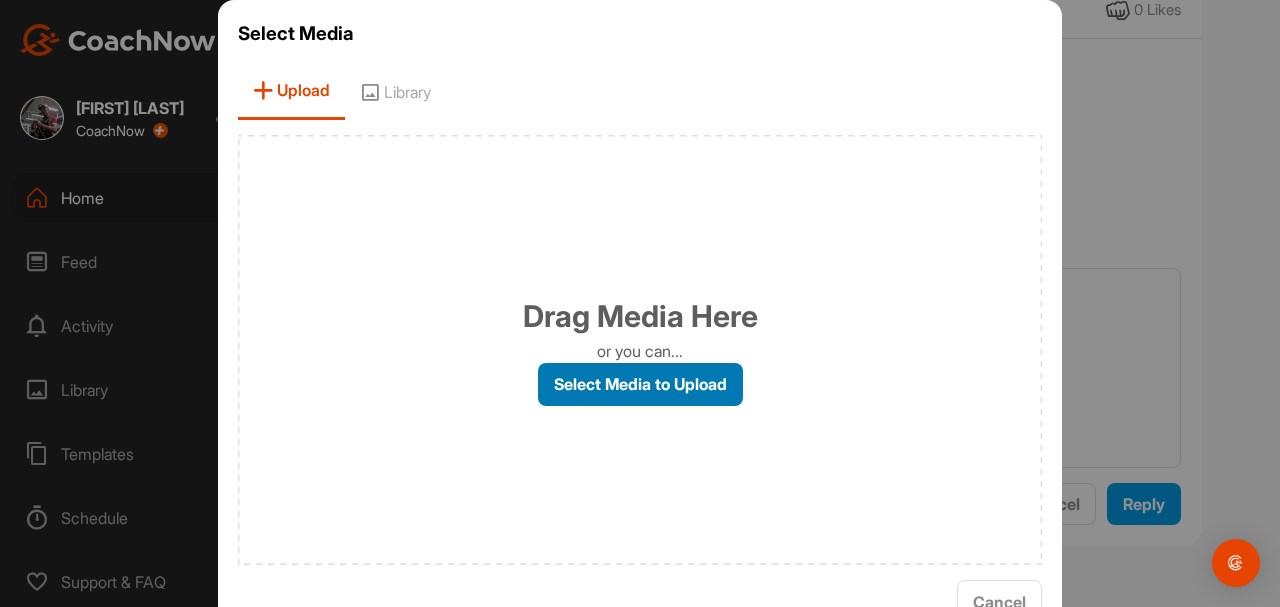 click on "Select Media to Upload" at bounding box center (640, 384) 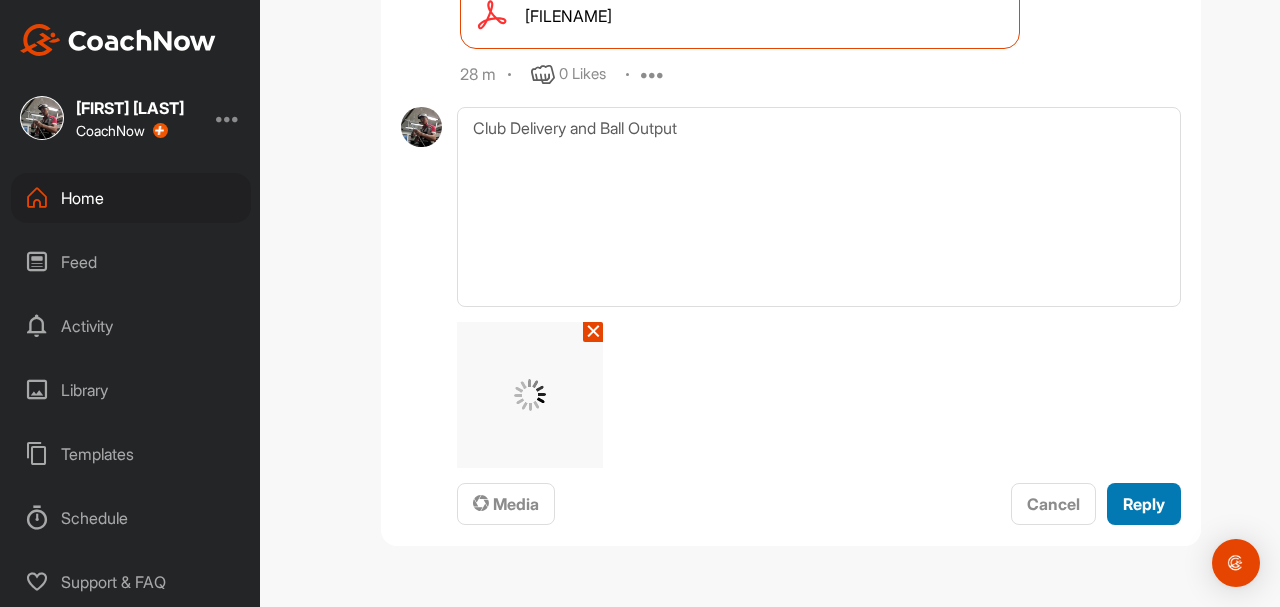 click on "Reply" at bounding box center (1144, 504) 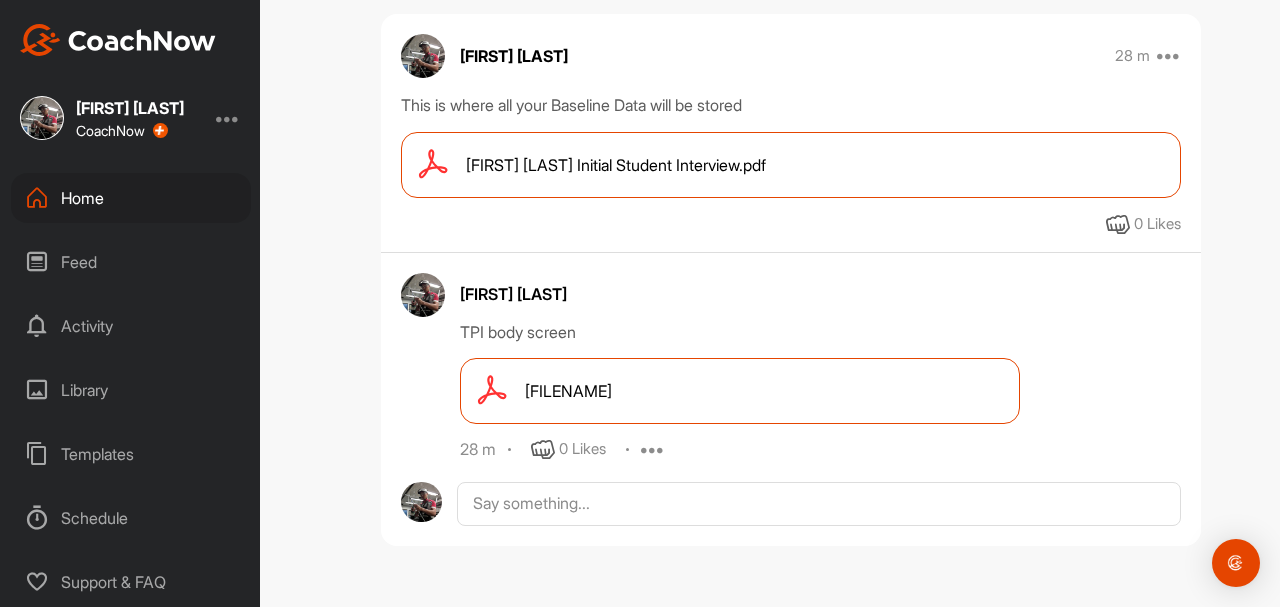scroll, scrollTop: 568, scrollLeft: 0, axis: vertical 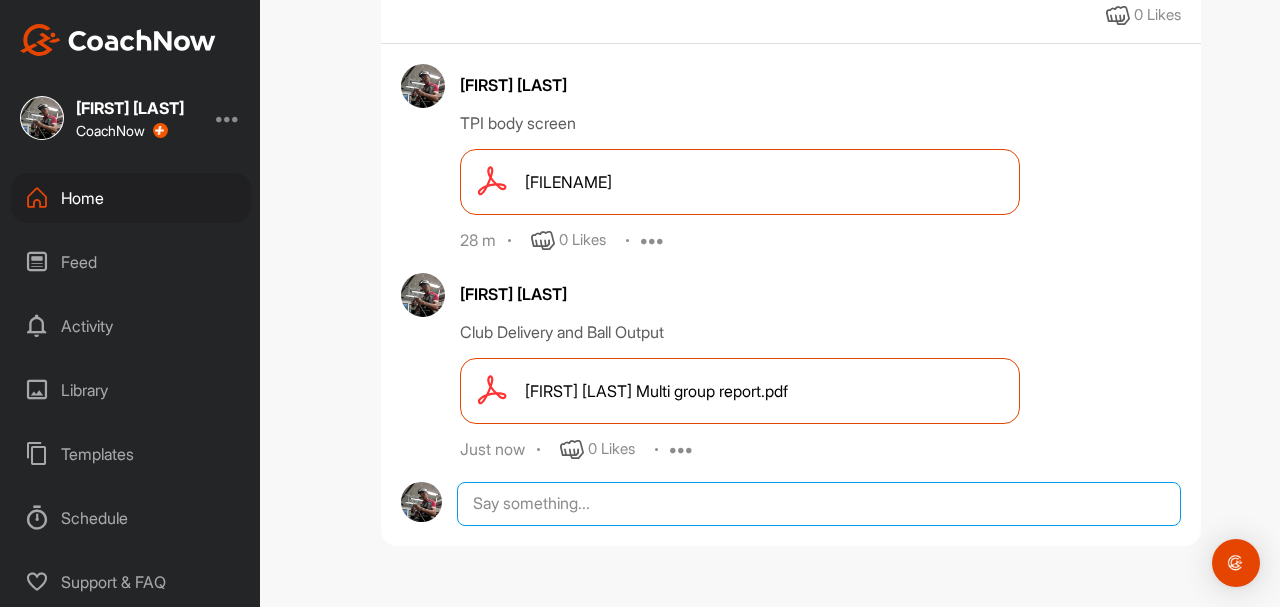click at bounding box center (819, 504) 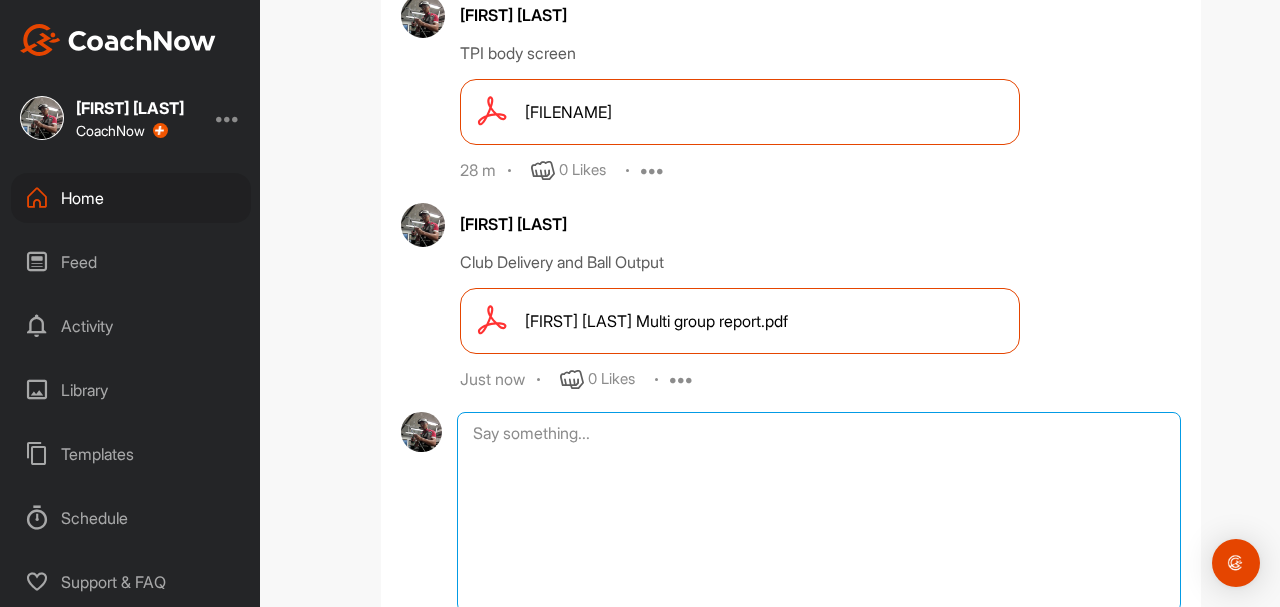 scroll, scrollTop: 782, scrollLeft: 0, axis: vertical 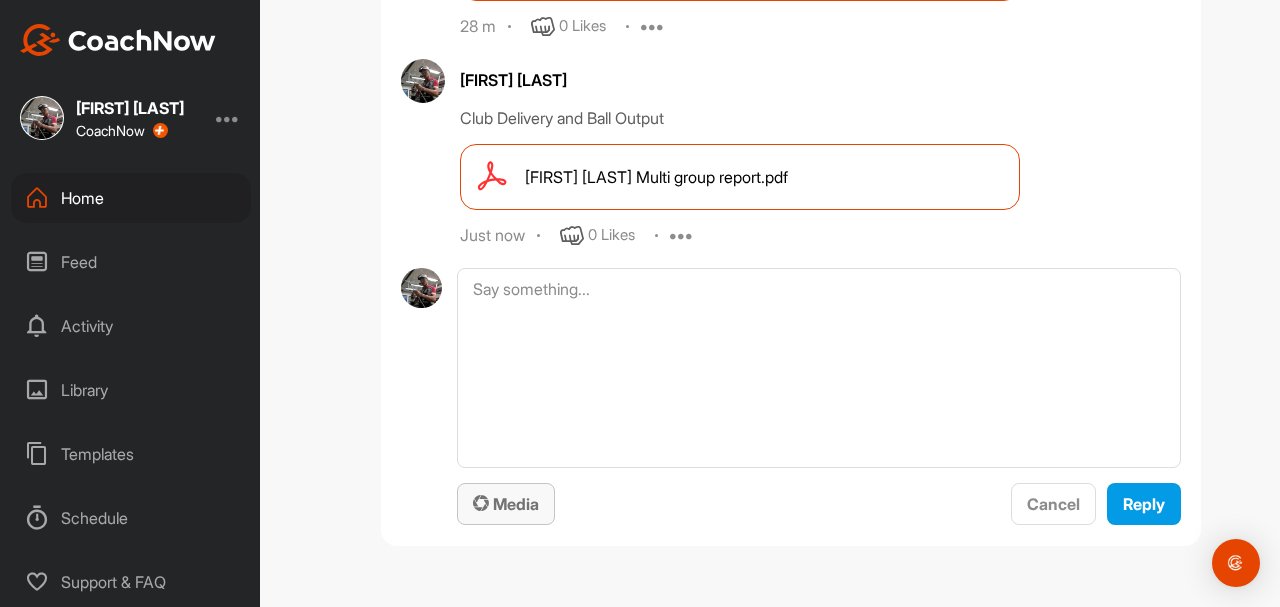 click on "Media" at bounding box center (506, 504) 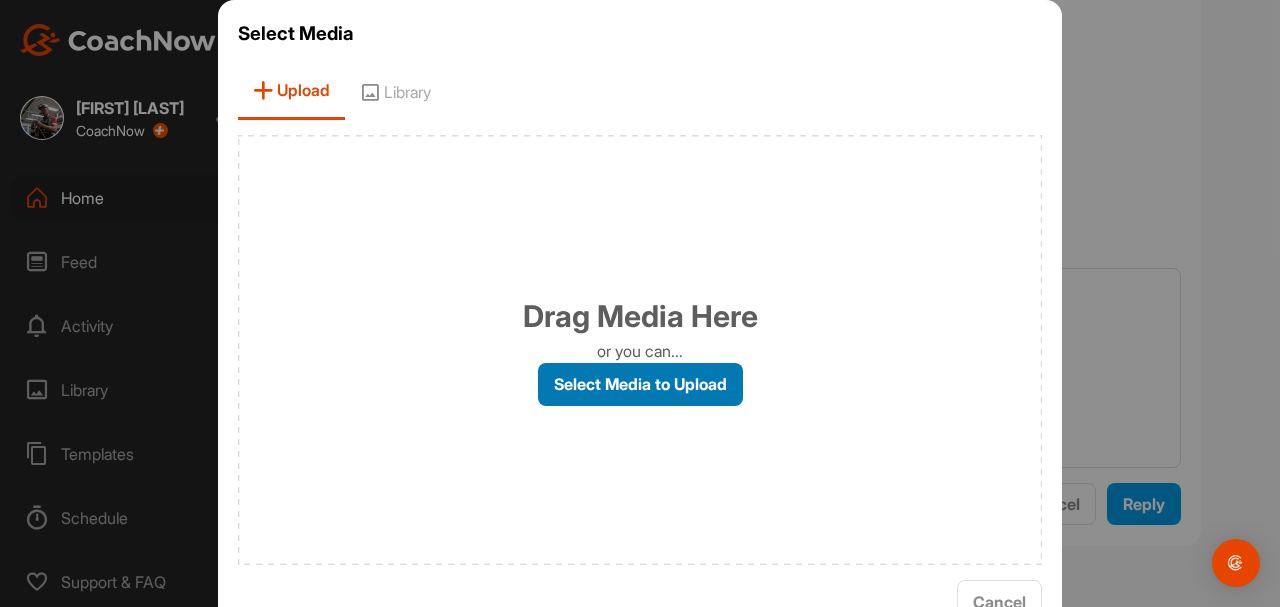 click on "Select Media to Upload" at bounding box center [640, 384] 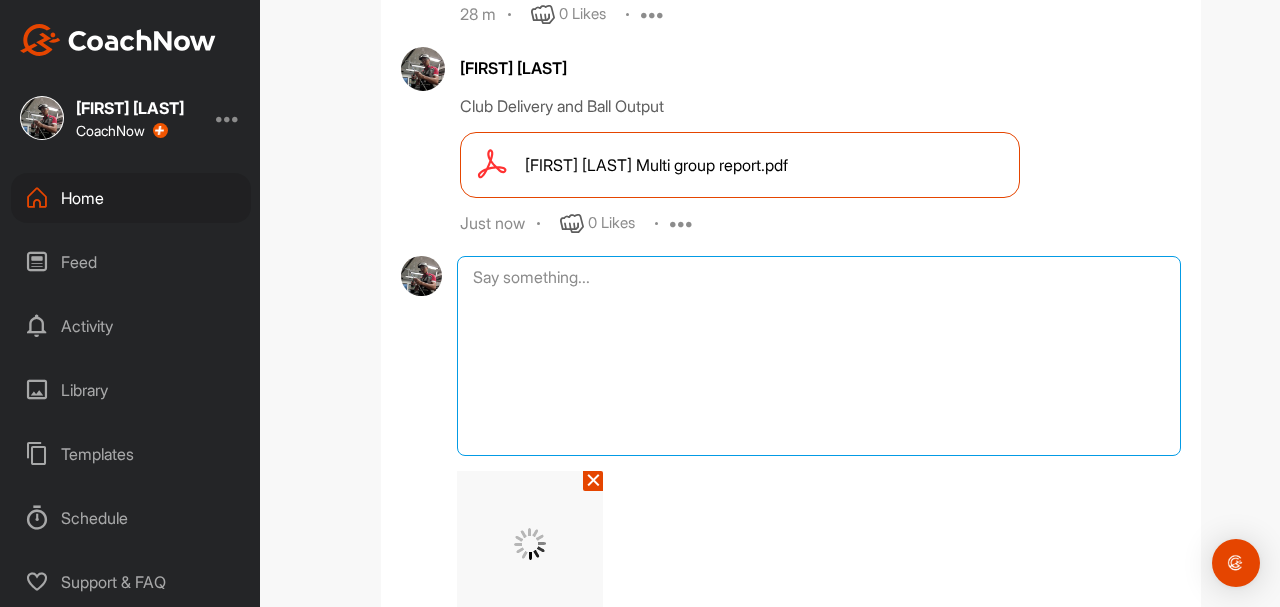 click at bounding box center (819, 356) 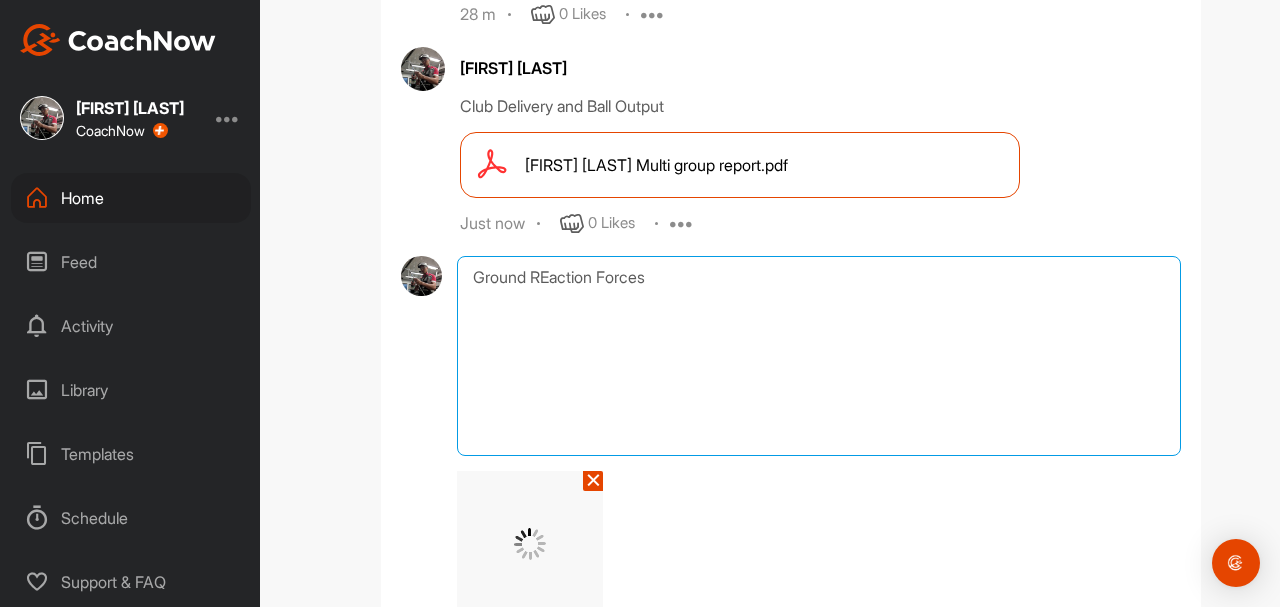 click on "Ground REaction Forces" at bounding box center (819, 356) 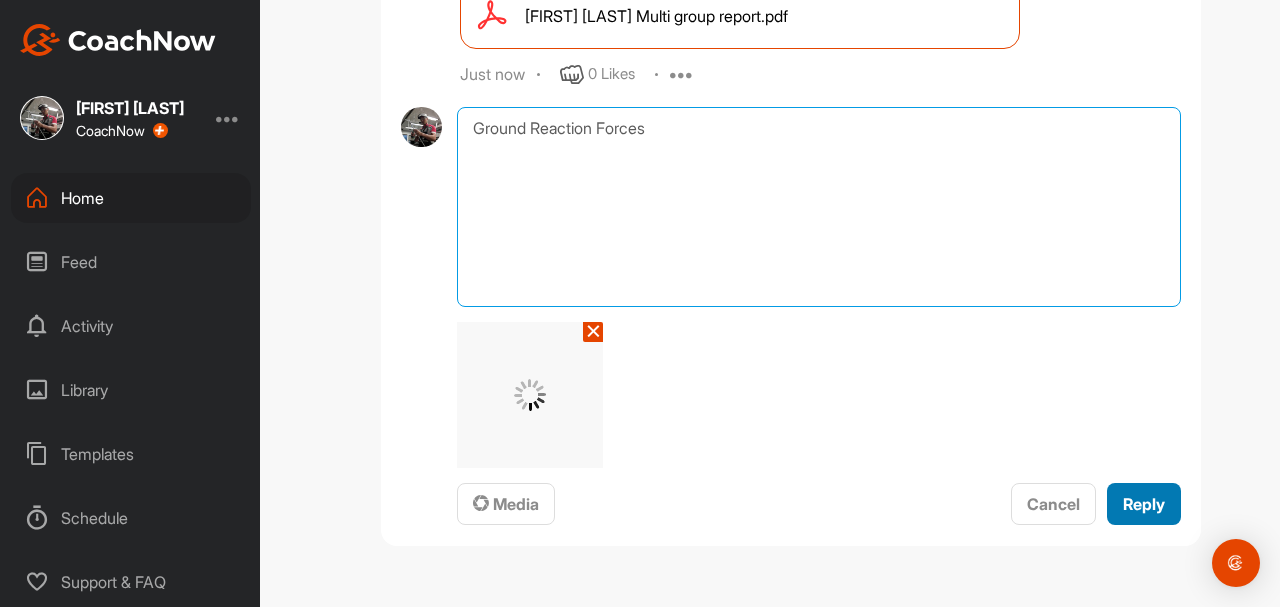 type on "Ground Reaction Forces" 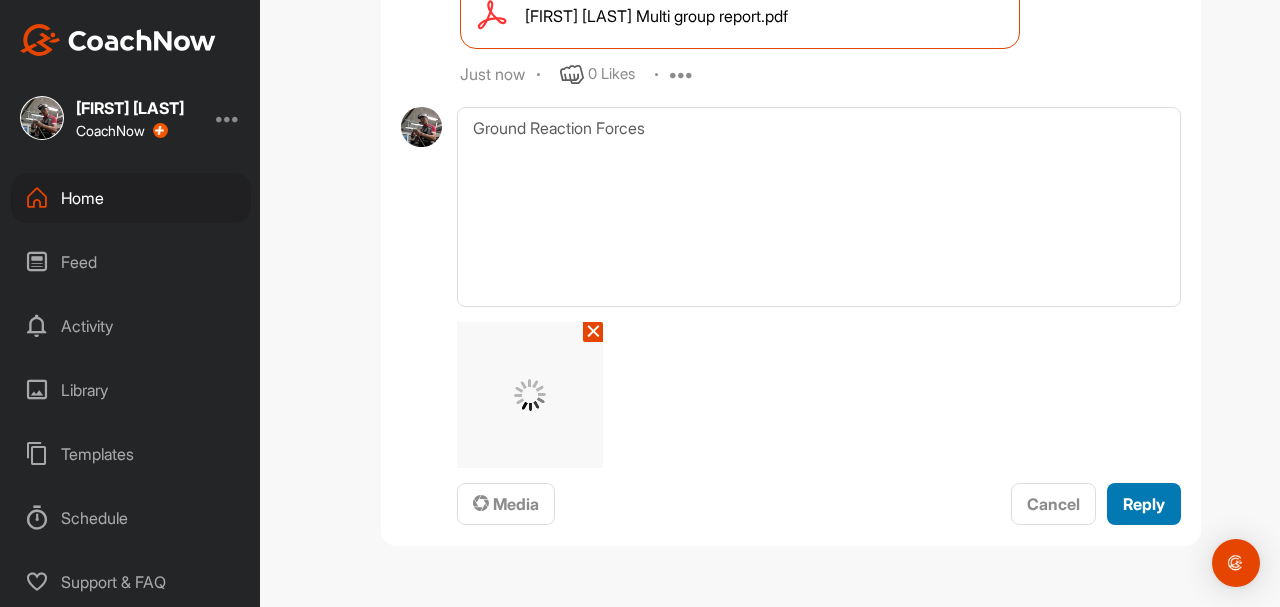 click on "Reply" at bounding box center [1144, 504] 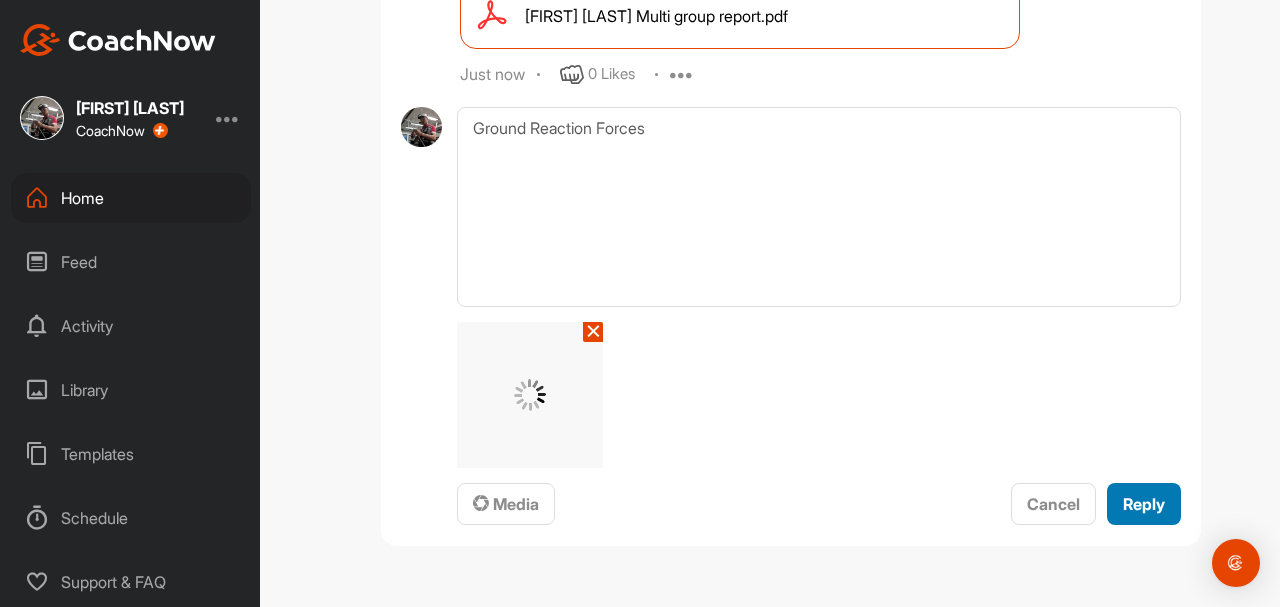 type 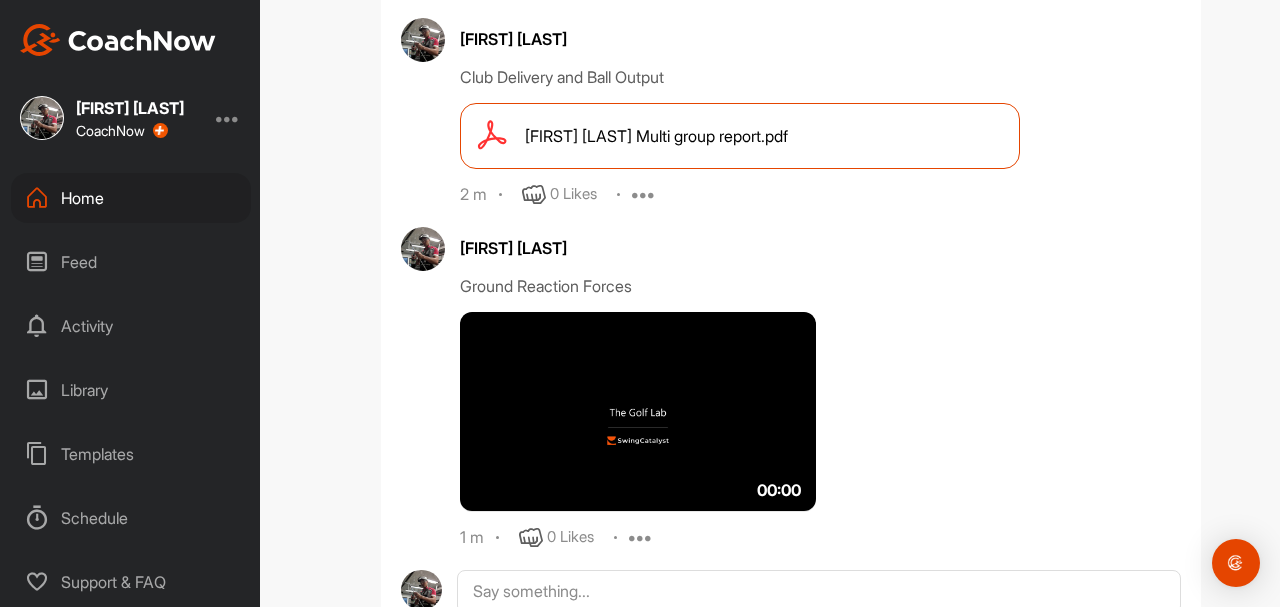 scroll, scrollTop: 911, scrollLeft: 0, axis: vertical 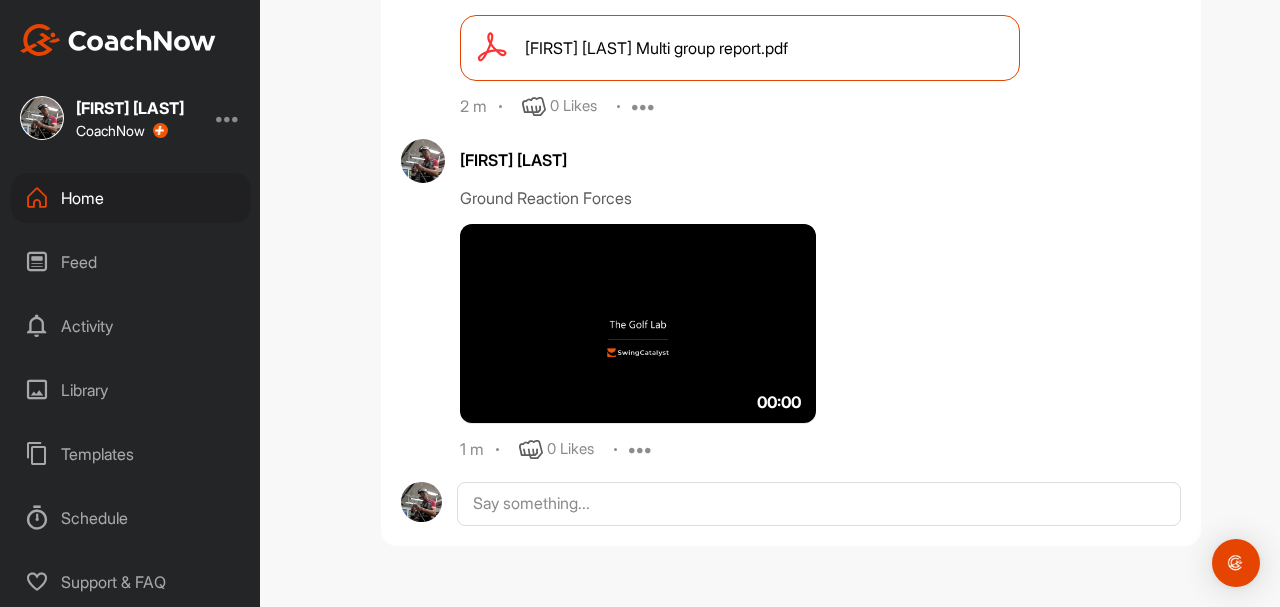 click at bounding box center (638, 324) 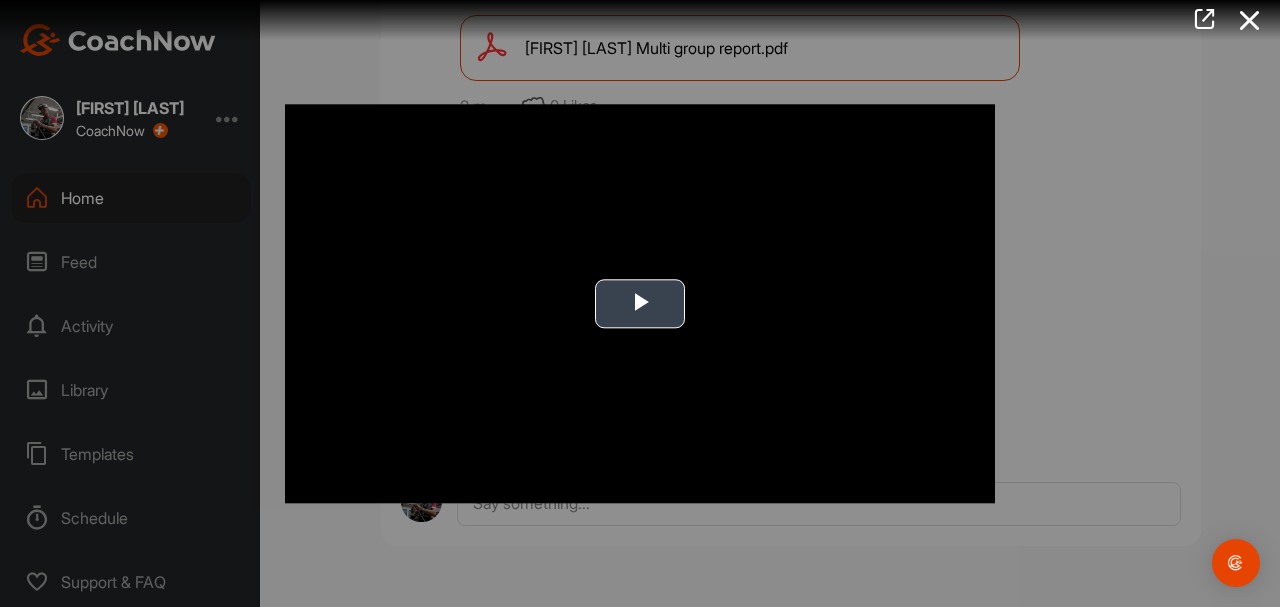 click at bounding box center (640, 304) 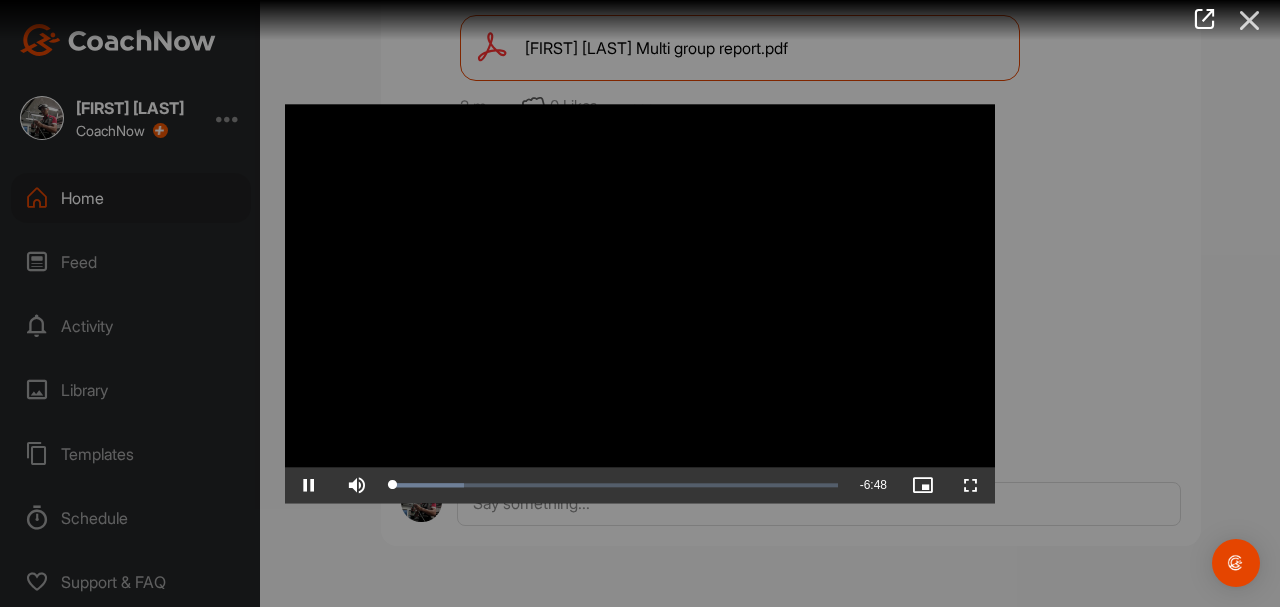 click at bounding box center (1250, 20) 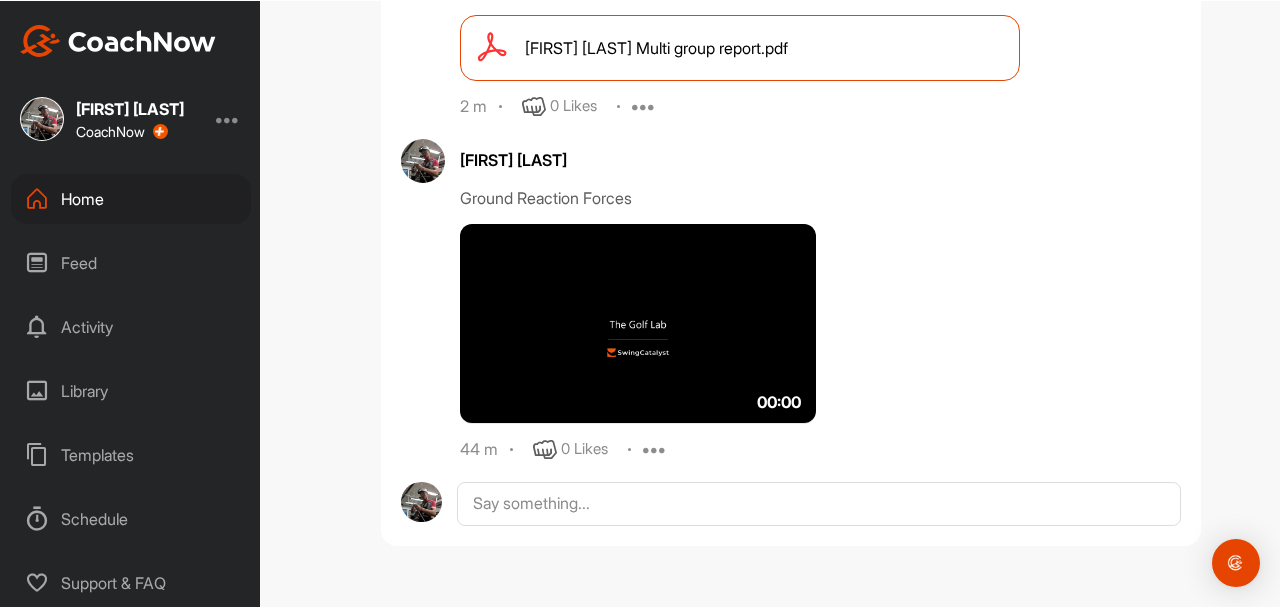 scroll, scrollTop: 911, scrollLeft: 0, axis: vertical 